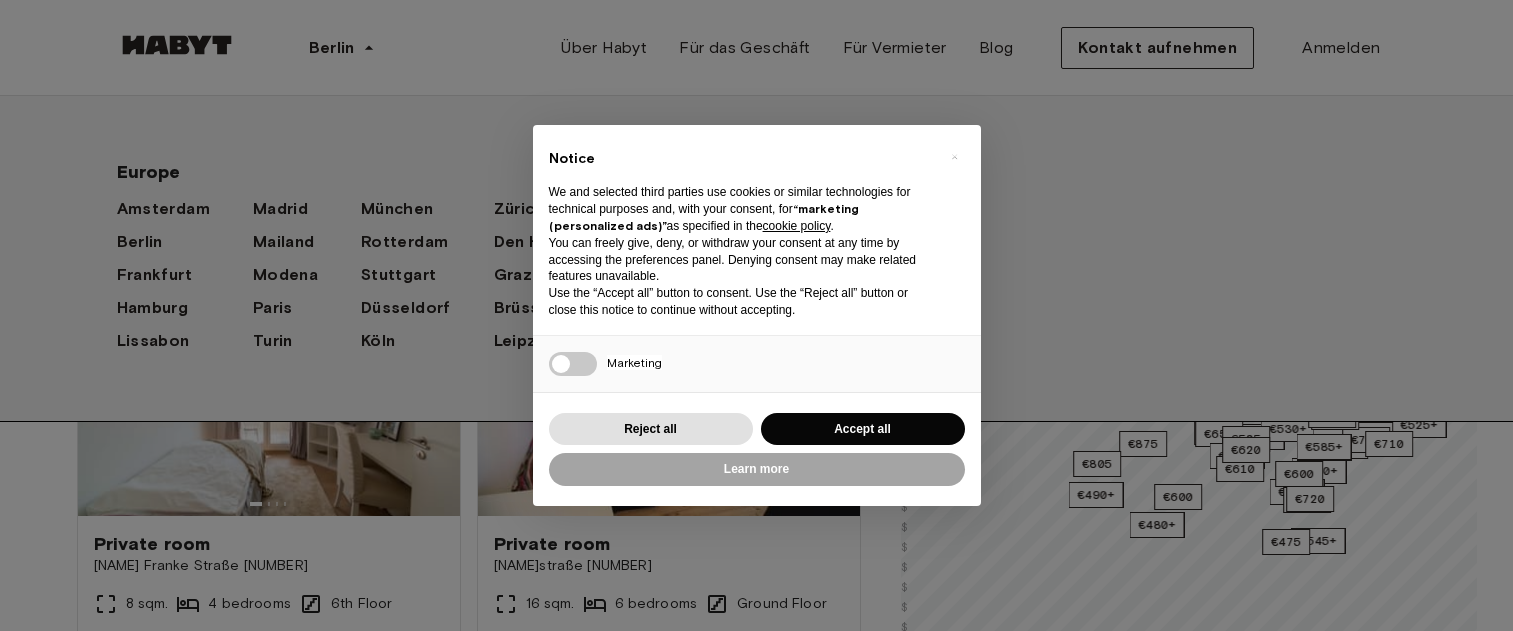 scroll, scrollTop: 0, scrollLeft: 0, axis: both 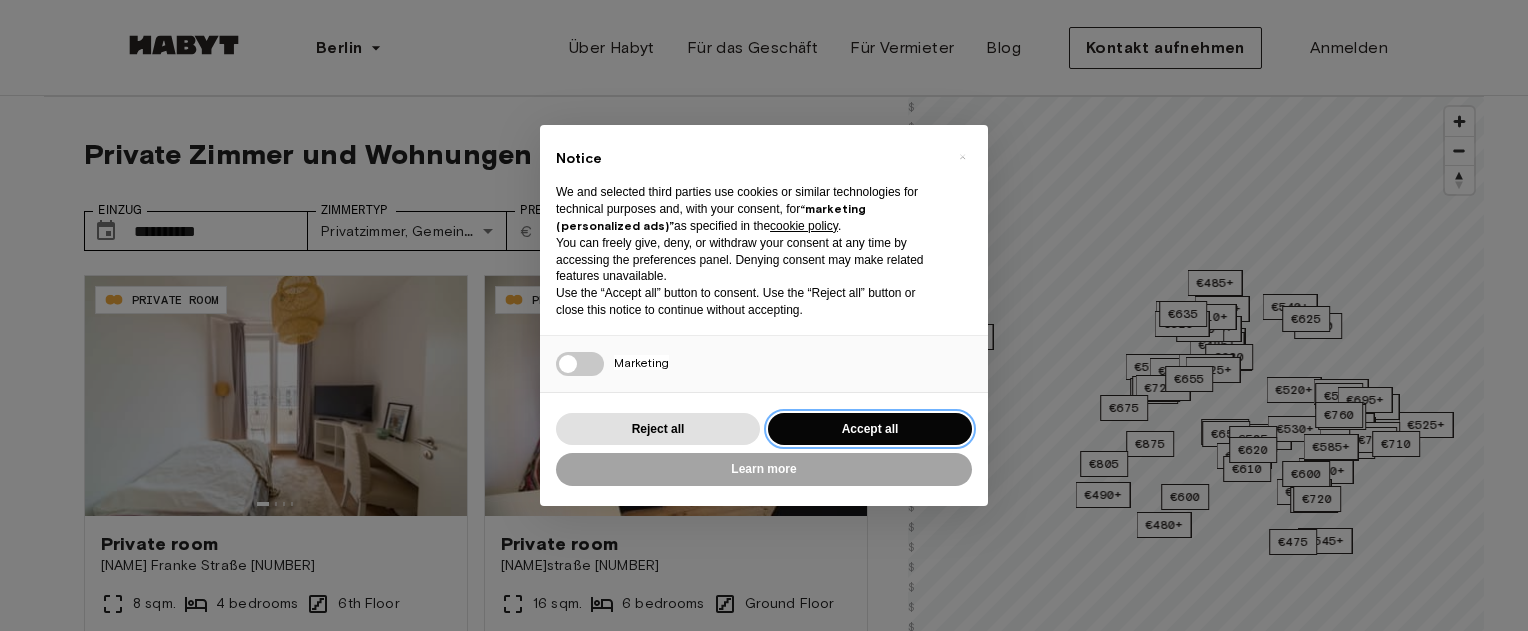 click on "Accept all" at bounding box center (870, 429) 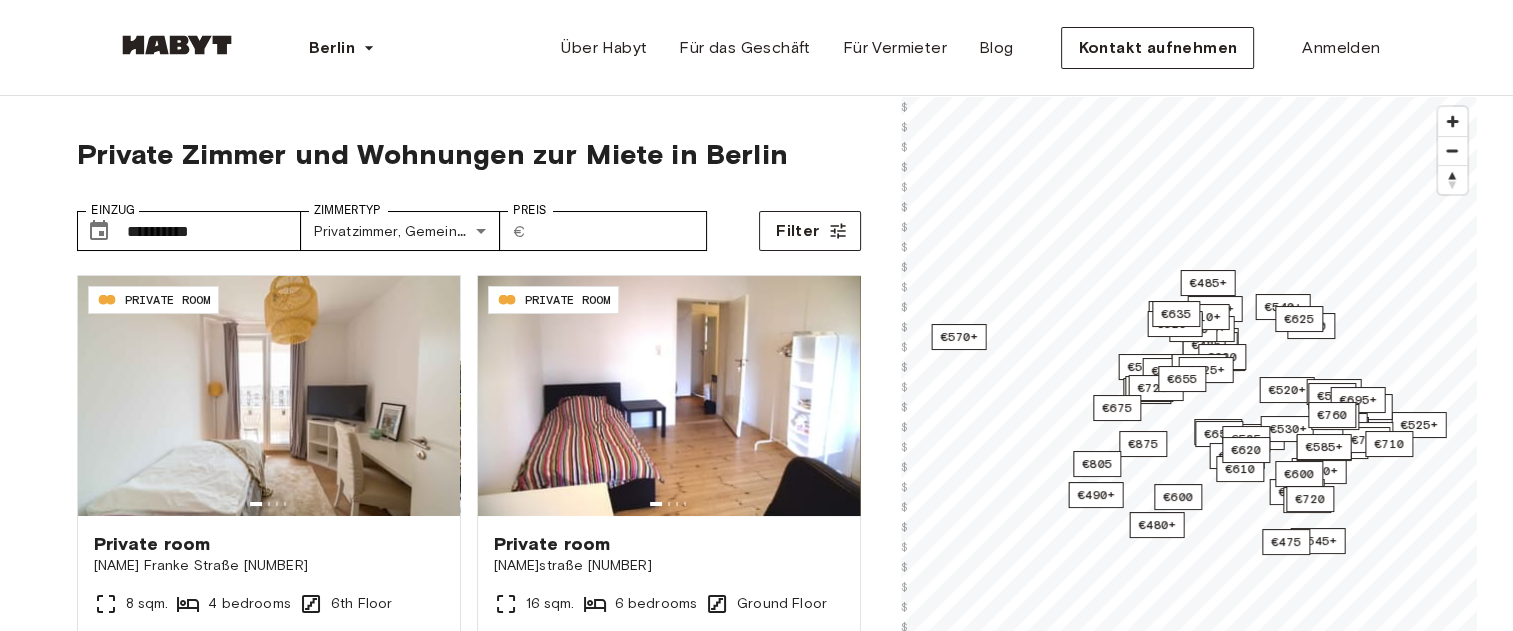 scroll, scrollTop: 0, scrollLeft: 0, axis: both 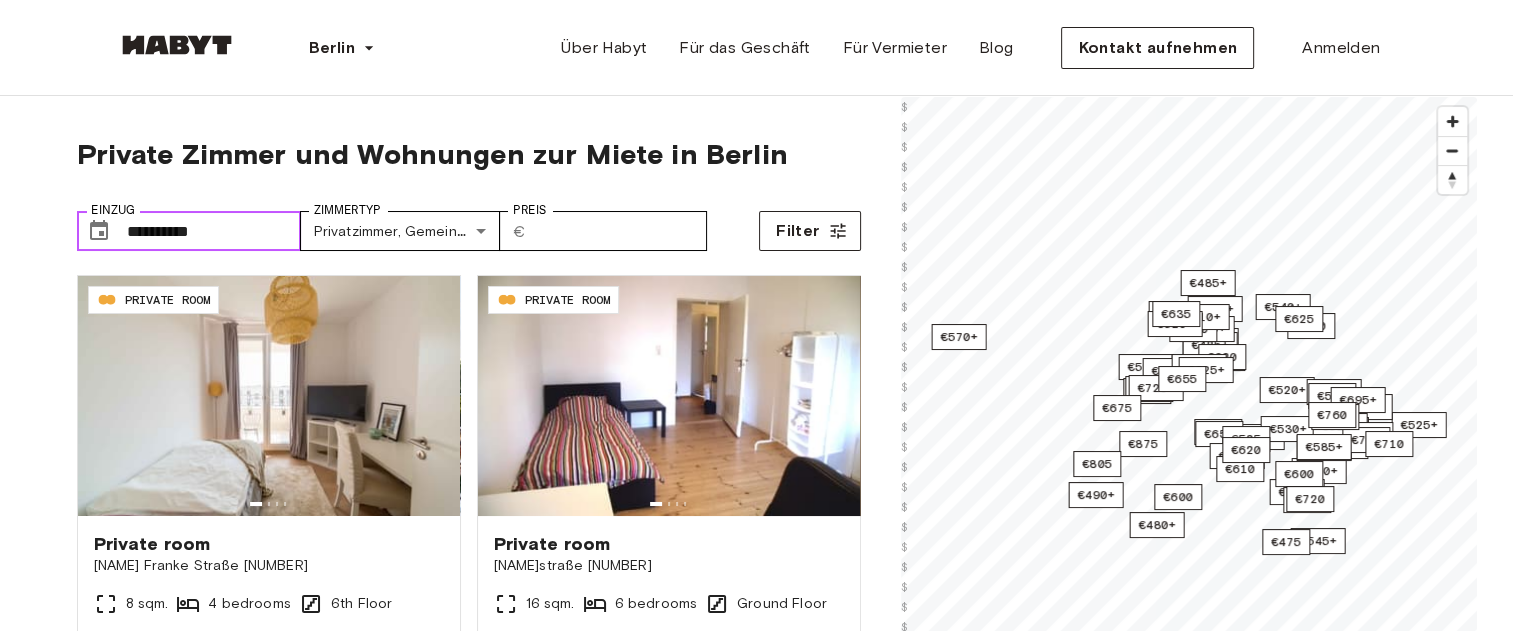 click on "**********" at bounding box center (214, 231) 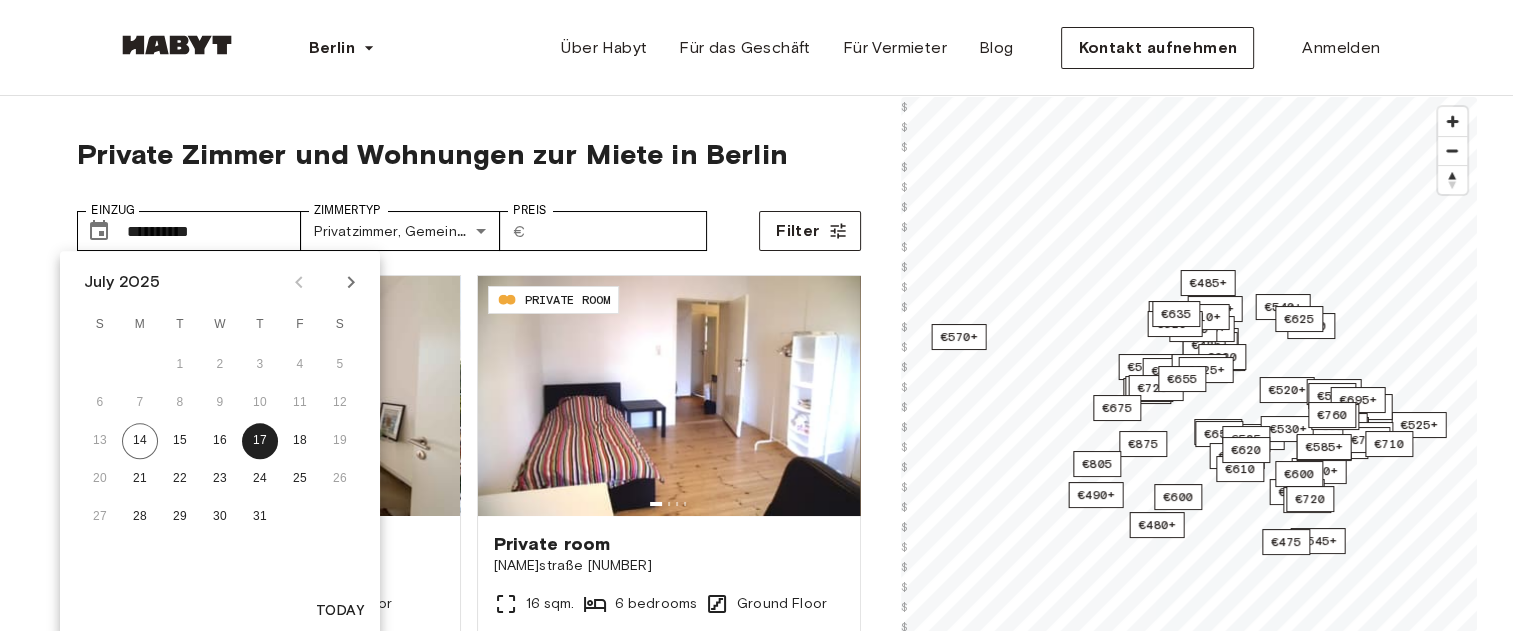 click 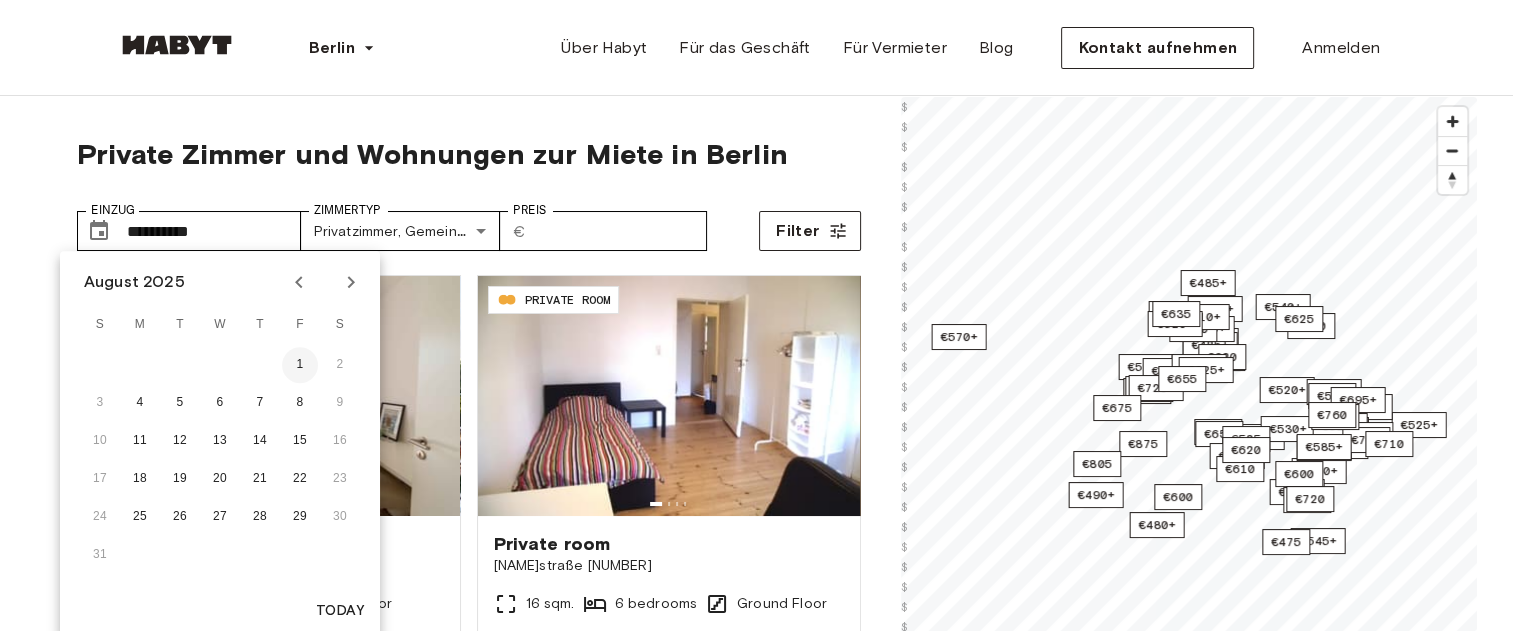 click on "1" at bounding box center (300, 365) 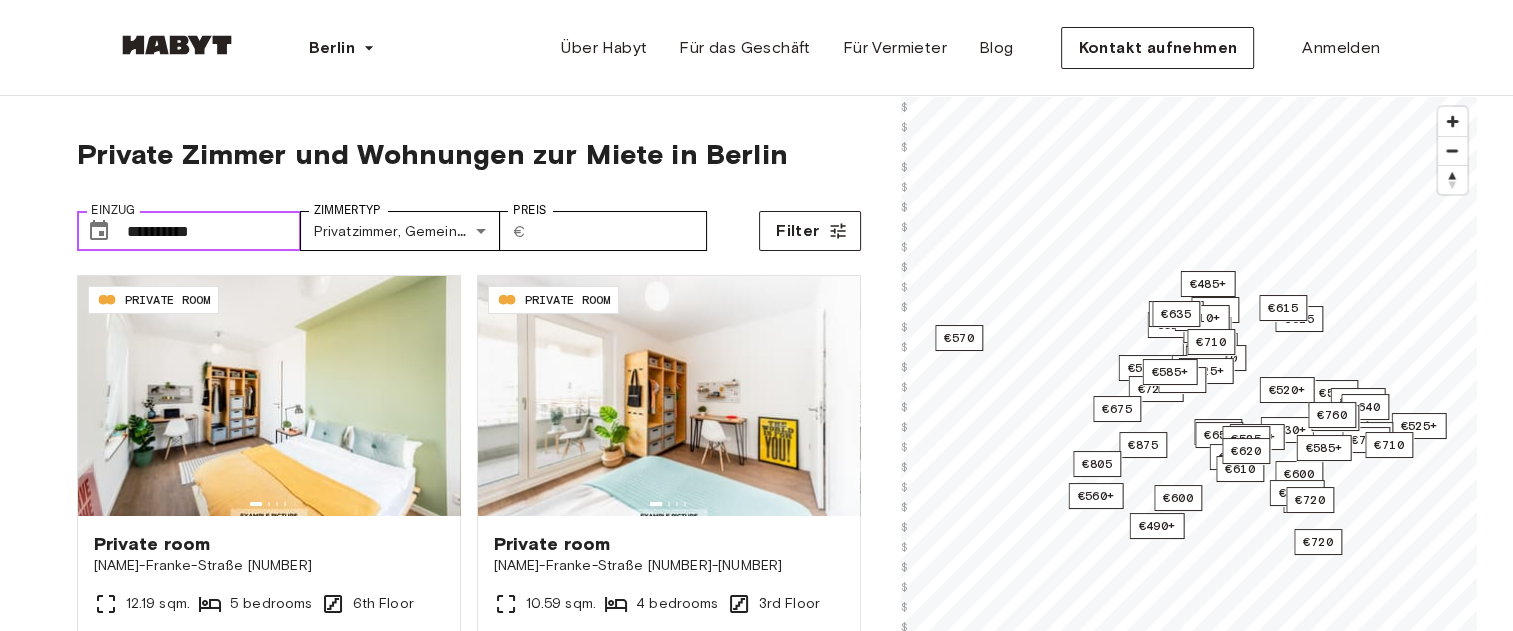 click on "**********" at bounding box center (214, 231) 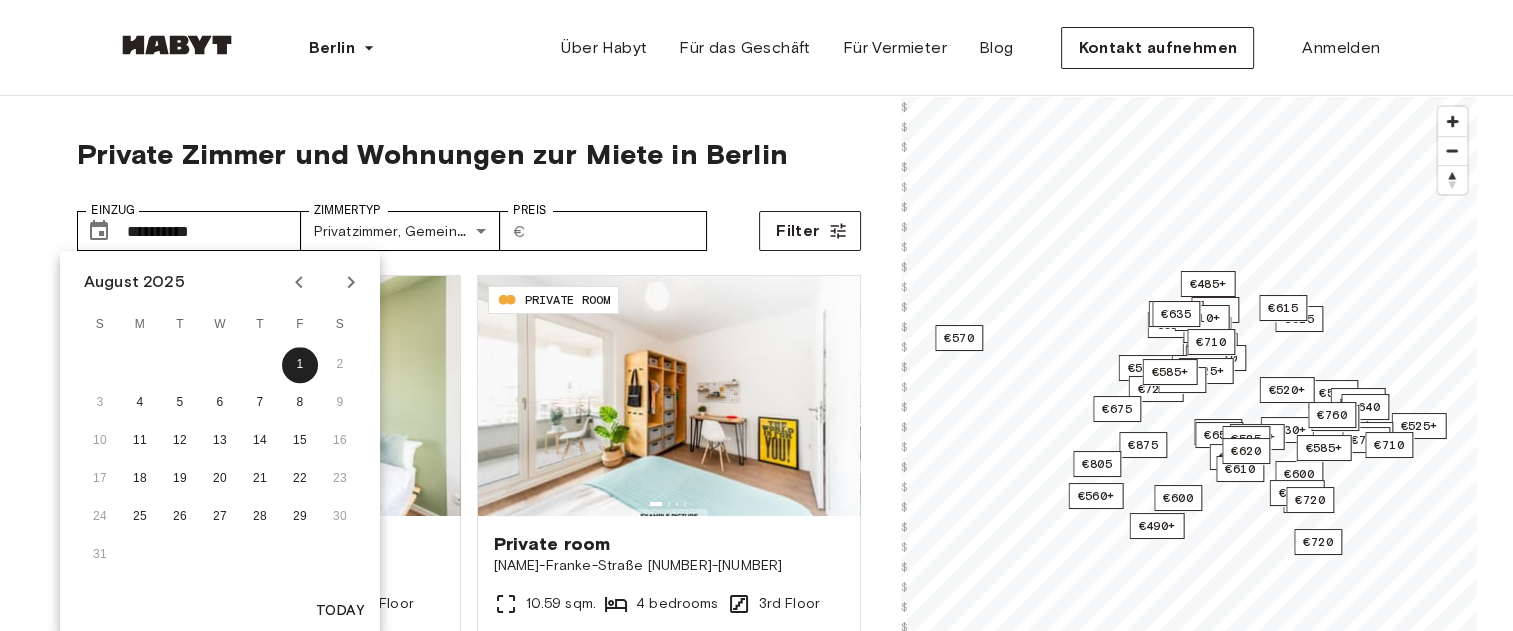 click 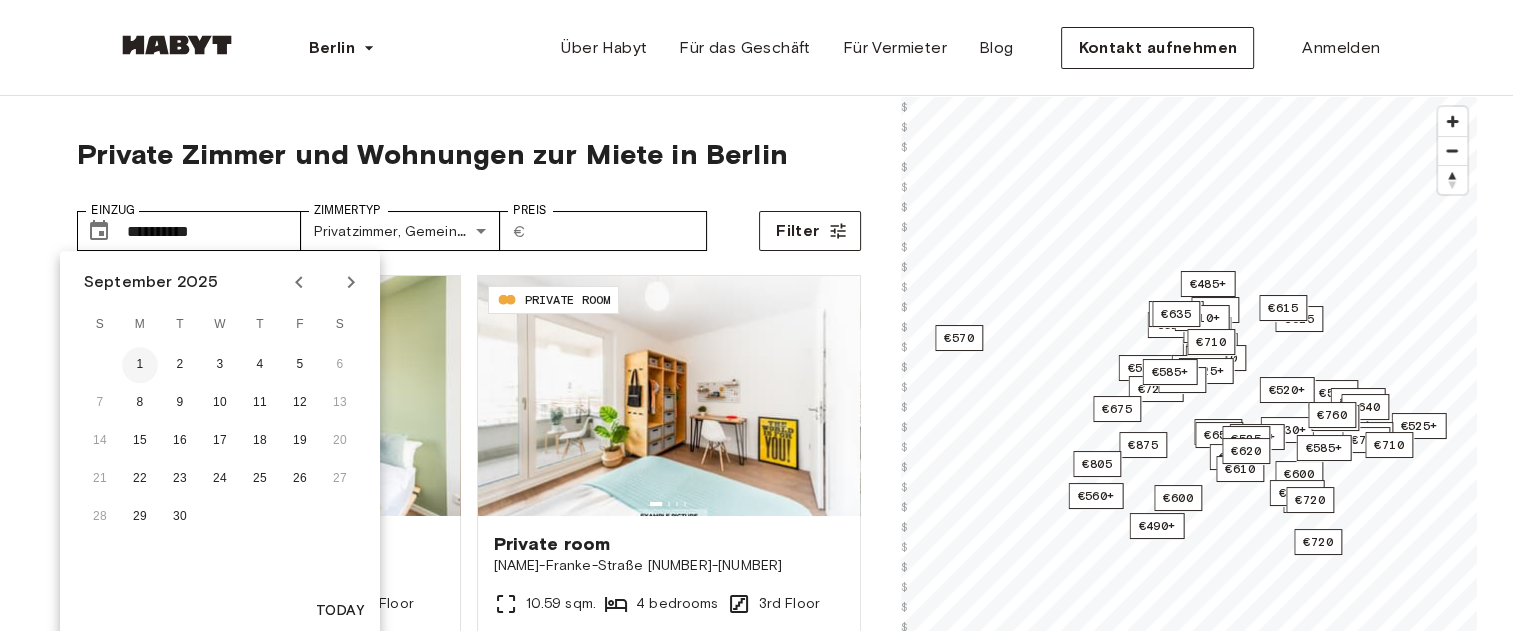 click on "1" at bounding box center (140, 365) 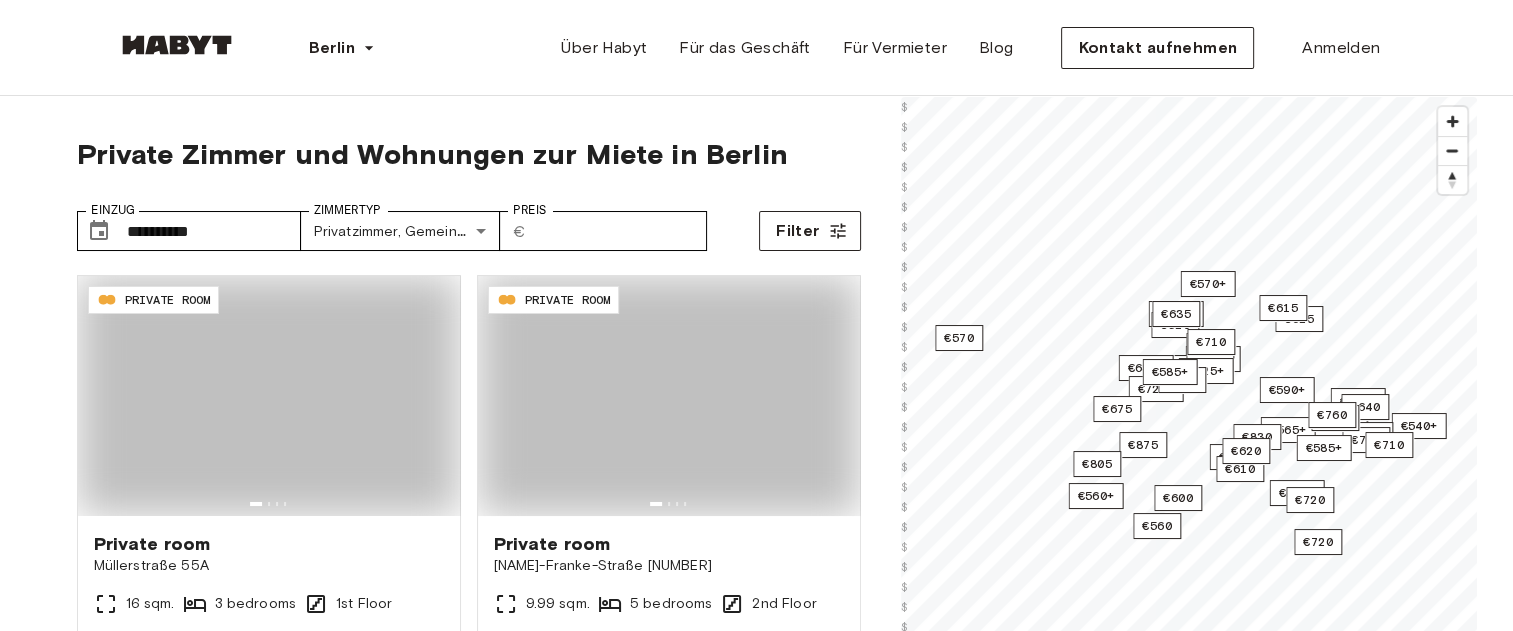 type on "**********" 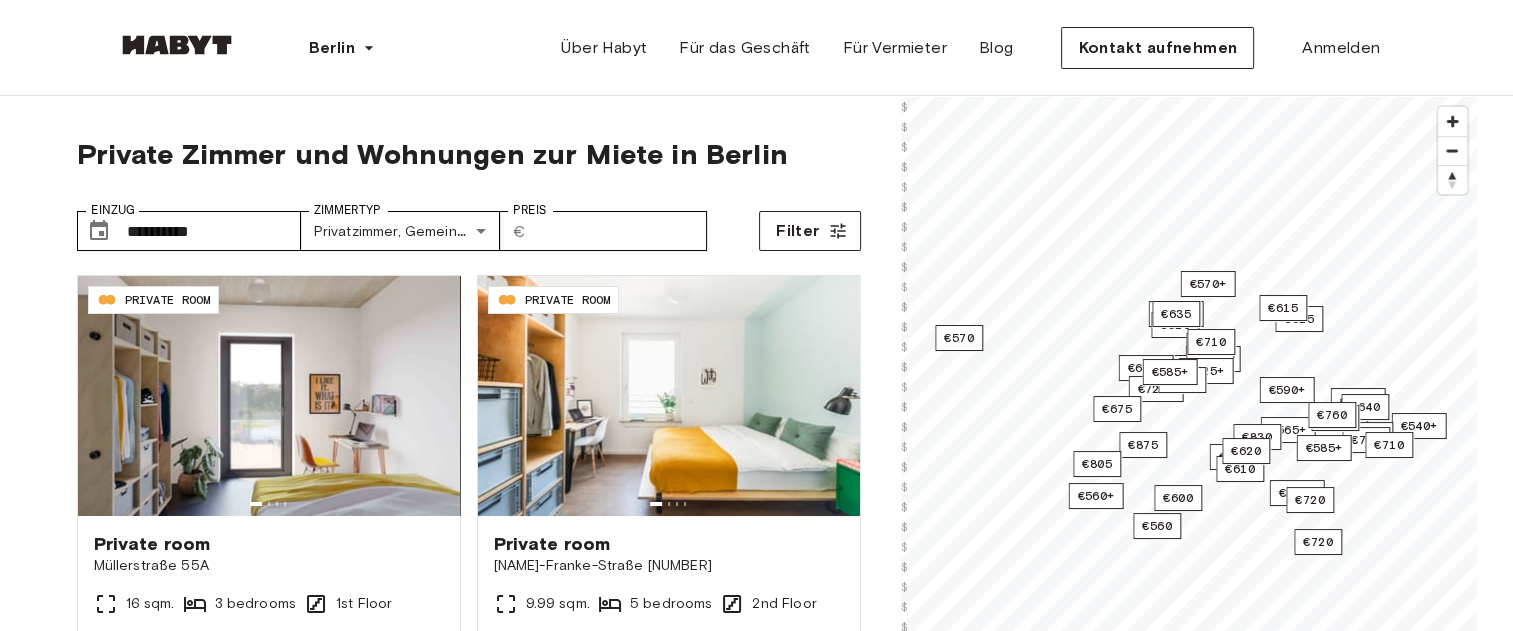 click on "Private Zimmer und Wohnungen zur Miete in Berlin" at bounding box center [469, 154] 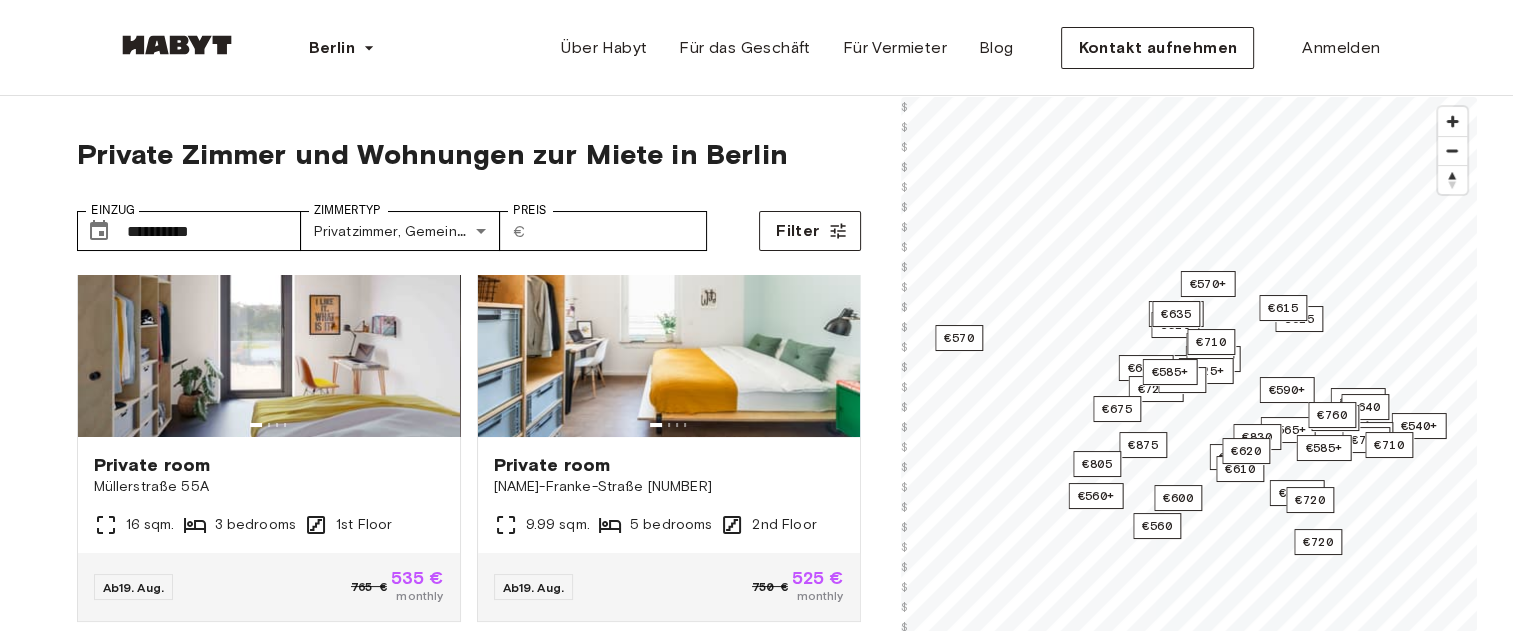 scroll, scrollTop: 85, scrollLeft: 0, axis: vertical 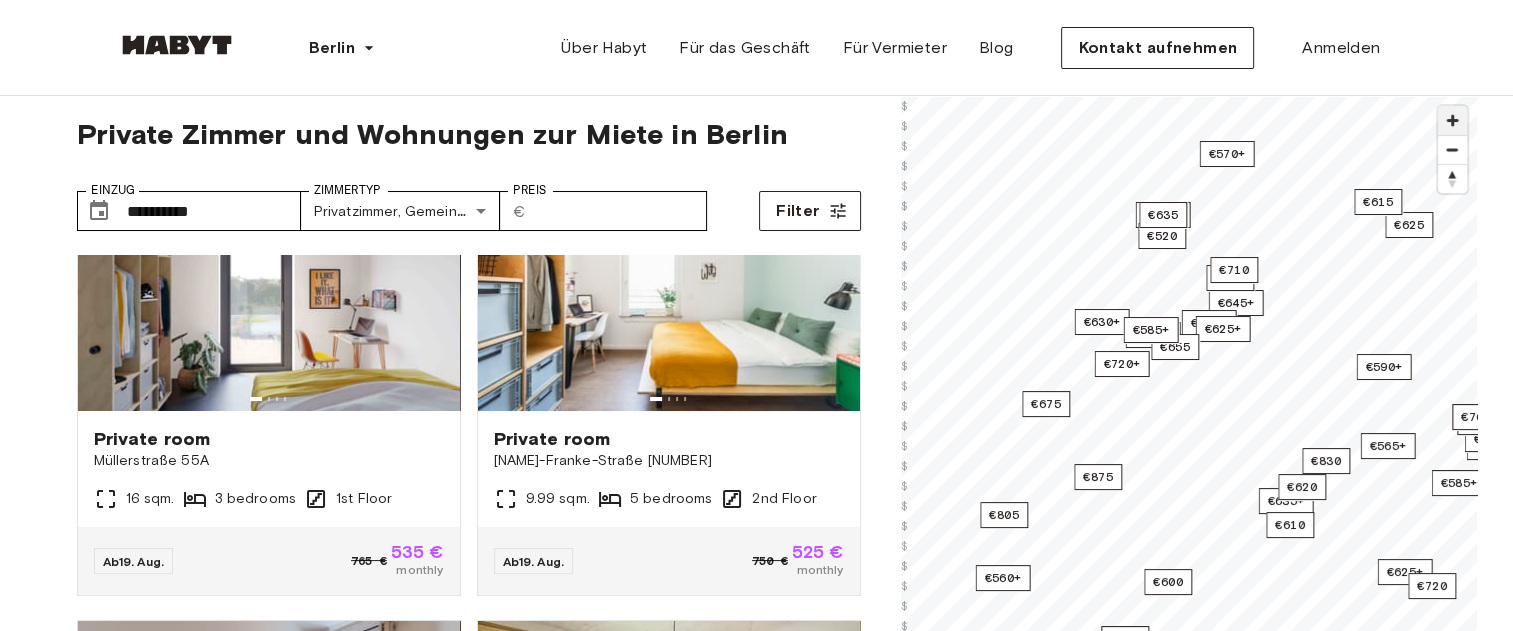 click at bounding box center [1452, 120] 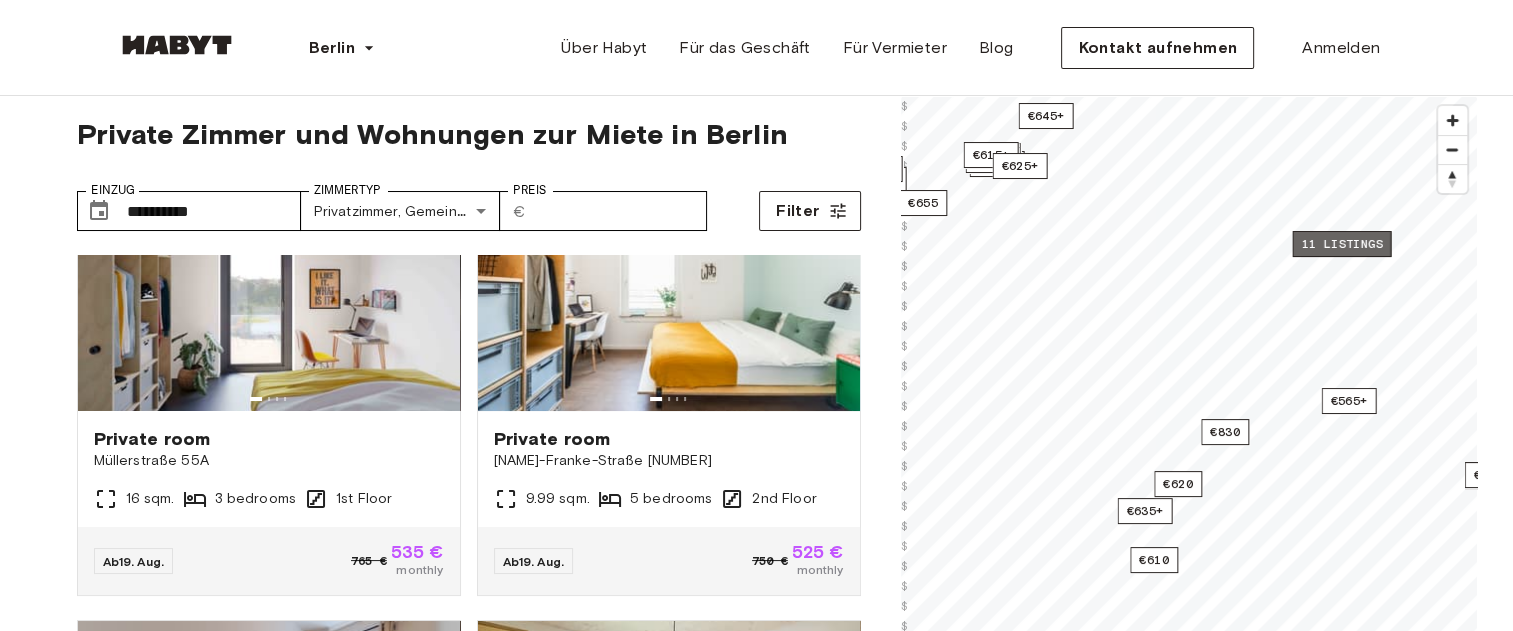 click on "11 listings" at bounding box center [1341, 244] 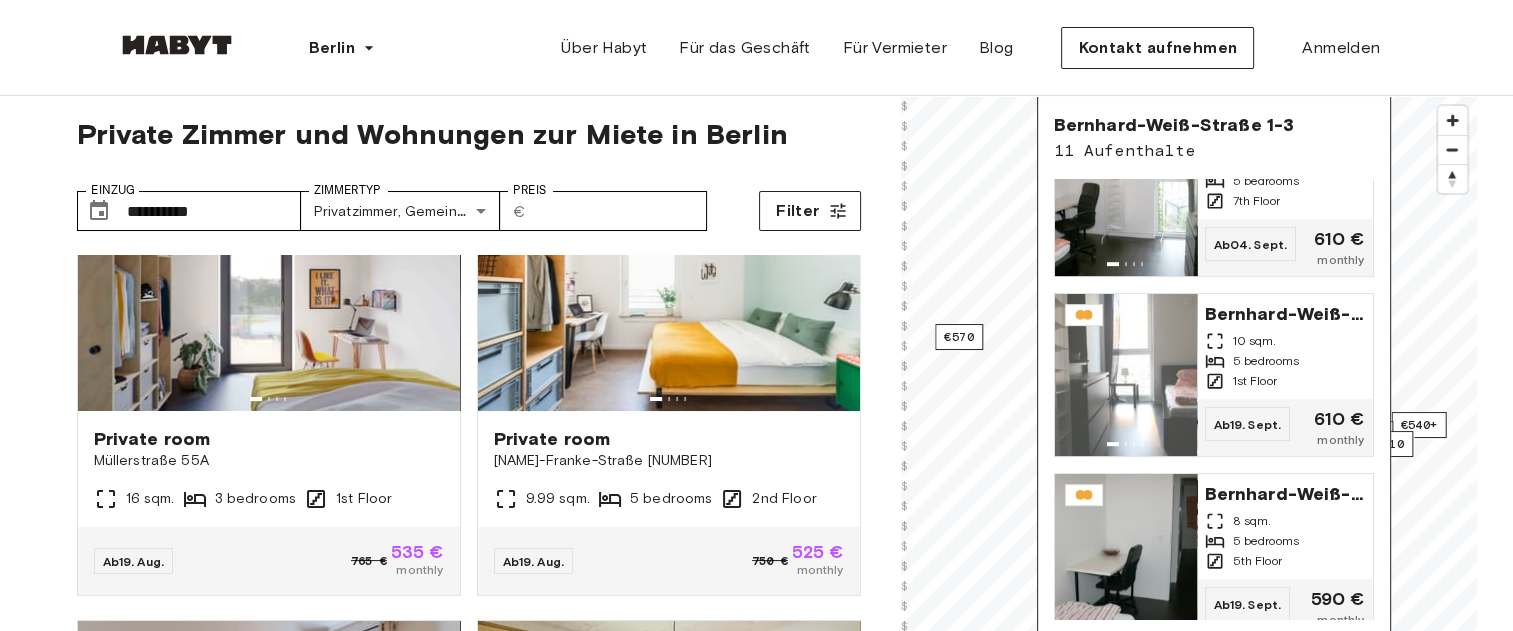 scroll, scrollTop: 1236, scrollLeft: 0, axis: vertical 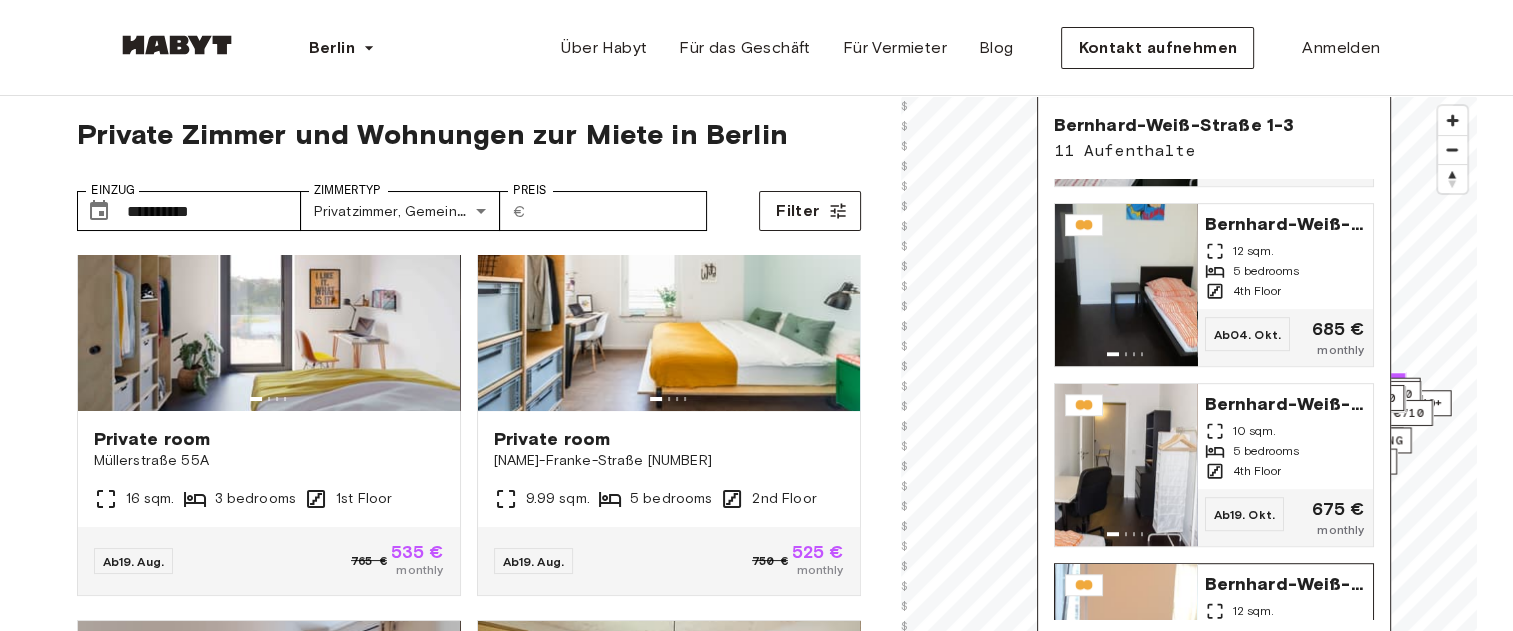 click on "€530+ €505+ €535+ €525+ €520 €510+ €530+ €540+ €480+ €520+ €600 €640+ €565+ [NUMBER] listings €645+ €880 €615+ €695+ €715 €710 €635+ €640 €585+ €560 €570+ €625+ €630+ €625 €720+ €560+ €615 €610 €625+ €710 €830 €745 €655 €875 €805 €585+ €570 €675 [NUMBER] listing €720 €710 €620 €635 €760 © Mapbox   © OpenStreetMap   Improve this map $ $ $ $ $ $ $ $ $ $ $ $ $ $ $ $ $ $ $ $ $ $ $ $ $ $ $ $ $ $ $ $ $ $ $ $ $ $ $ $ $ $ $ $ $ $ $ $ Bernhard-Weiß-Straße [NUMBER]-[NUMBER] [NUMBER] Aufenthalte Bernhard-Weiß-Straße [NUMBER]-[NUMBER] [NUMBER] sqm. [NUMBER] bedrooms [NUMBER]th Floor Ab 04. Sept. [PRICE] monthly Bernhard-Weiß-Straße [NUMBER]-[NUMBER] [NUMBER] sqm. [NUMBER] bedrooms [NUMBER]th Floor Ab 04. Sept. [PRICE] monthly Bernhard-Weiß-Straße [NUMBER]-[NUMBER] [NUMBER] sqm. [NUMBER] bedrooms [NUMBER]th Floor Ab 04. Sept. [PRICE] monthly Bernhard-Weiß-Straße [NUMBER]-[NUMBER] [NUMBER] sqm. [NUMBER] bedrooms [NUMBER]th Floor Ab 04. Sept. [PRICE] monthly Bernhard-Weiß-Straße [NUMBER]-[NUMBER] [NUMBER] sqm. [NUMBER] bedrooms [NUMBER]th Floor Ab 04. Sept. [PRICE] monthly Bernhard-Weiß-Straße [NUMBER]" at bounding box center (1189, 411) 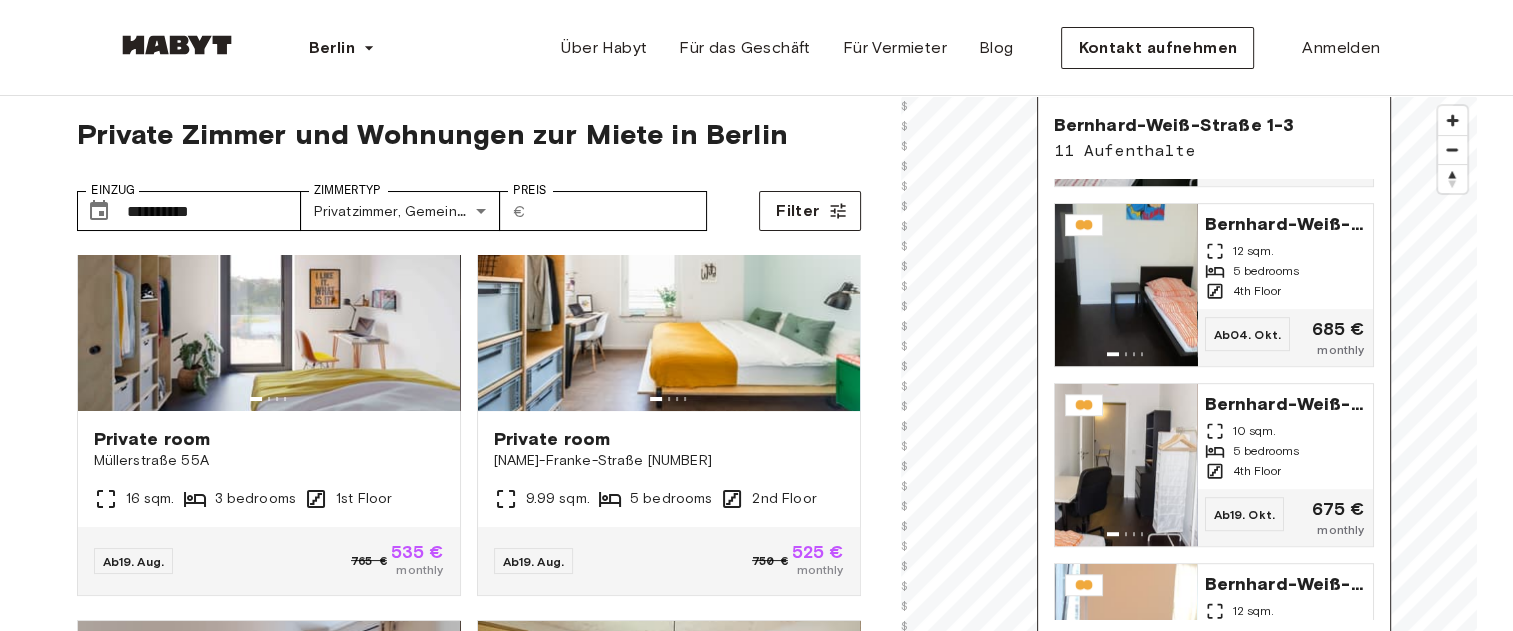 scroll, scrollTop: 1519, scrollLeft: 0, axis: vertical 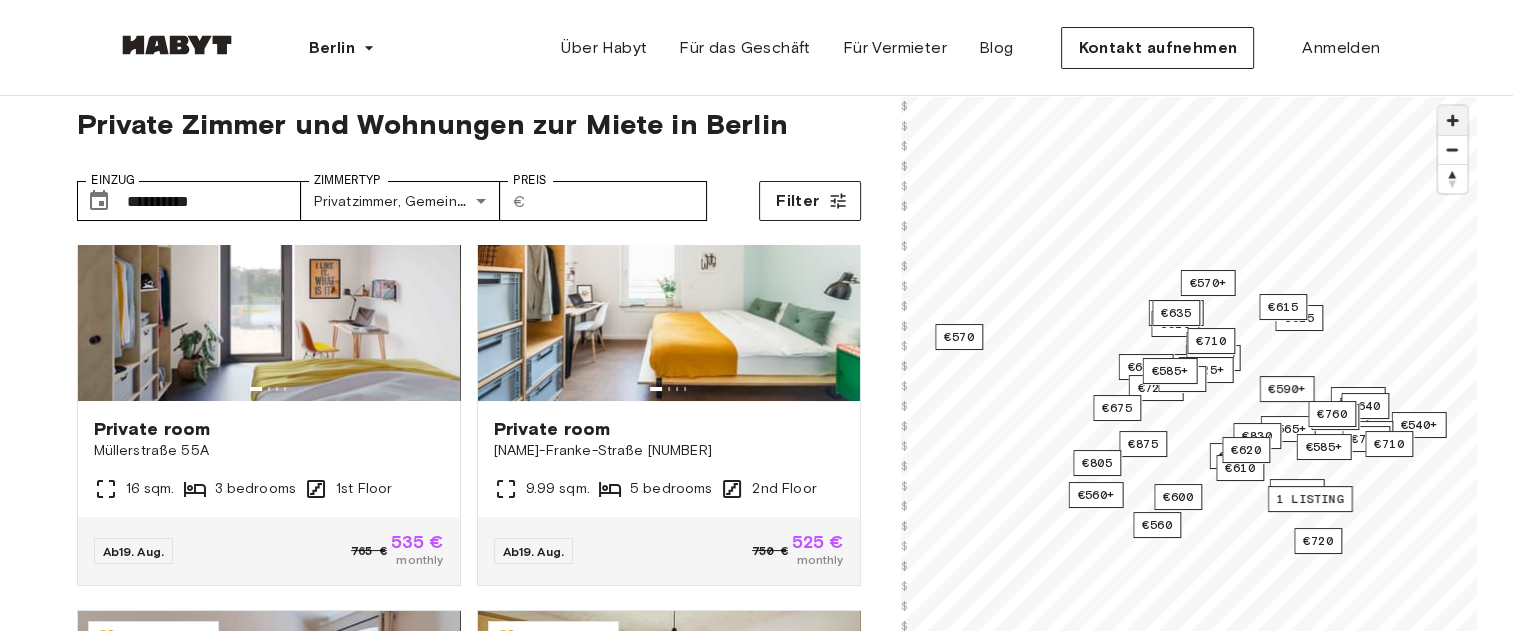 click at bounding box center [1452, 120] 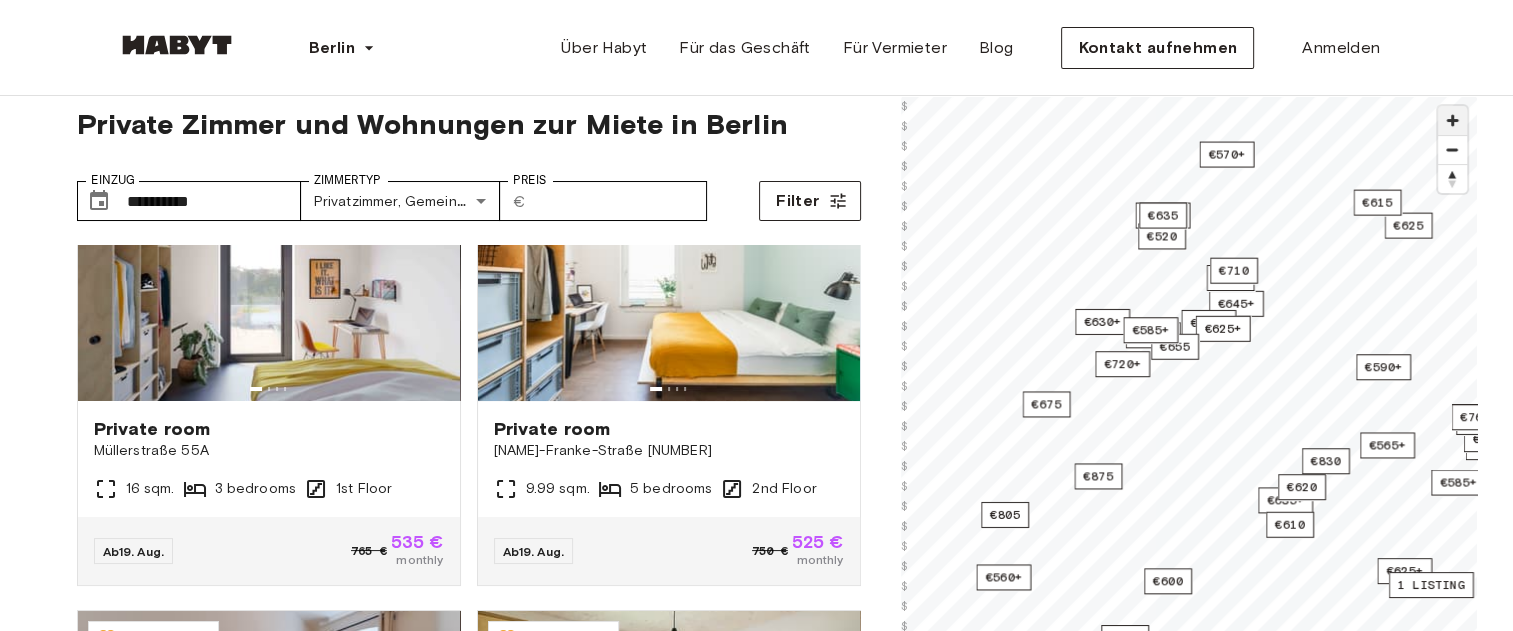 click at bounding box center [1452, 120] 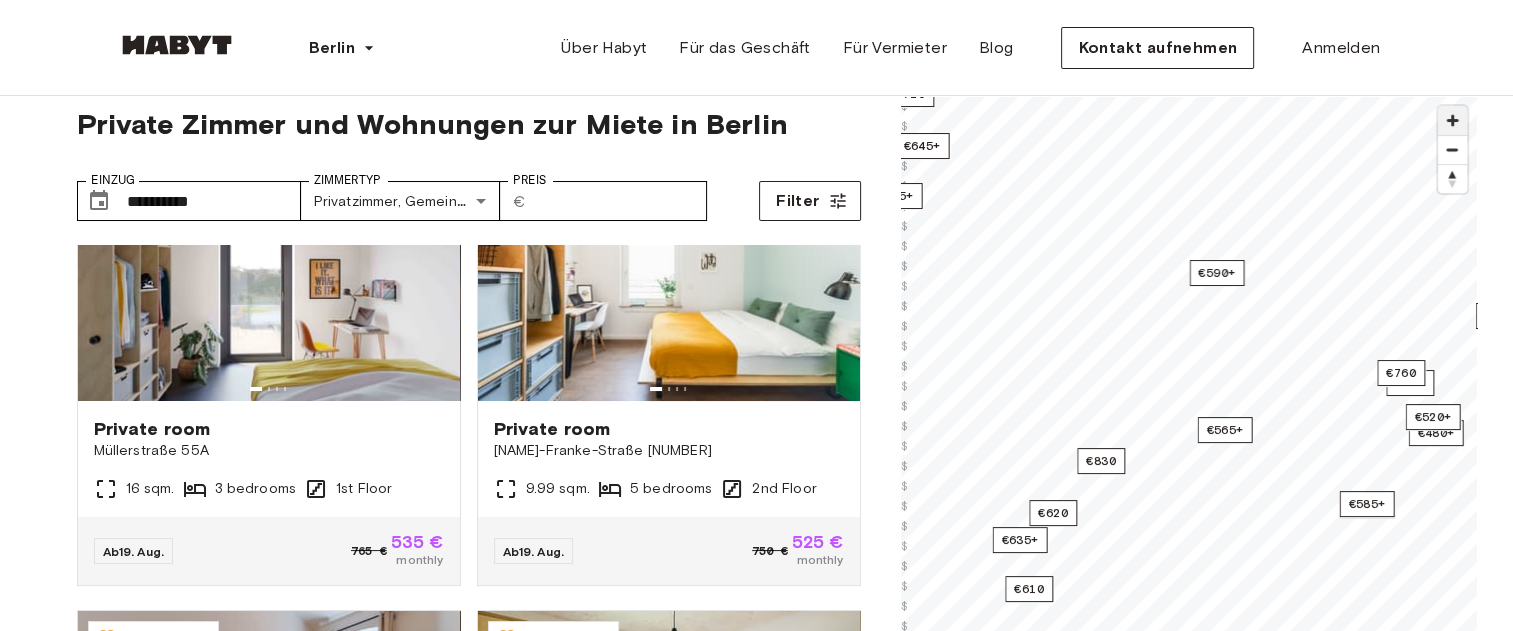 click at bounding box center [1452, 120] 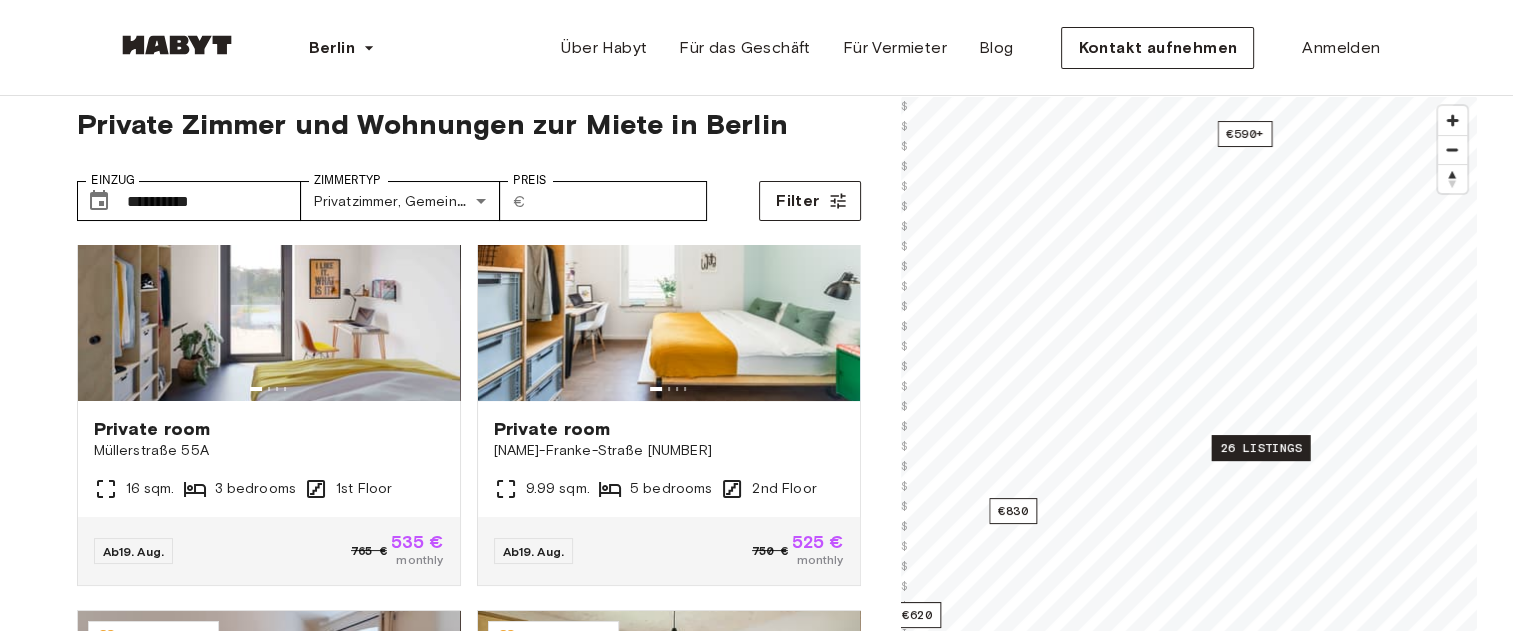 click on "26 listings" at bounding box center [1260, 448] 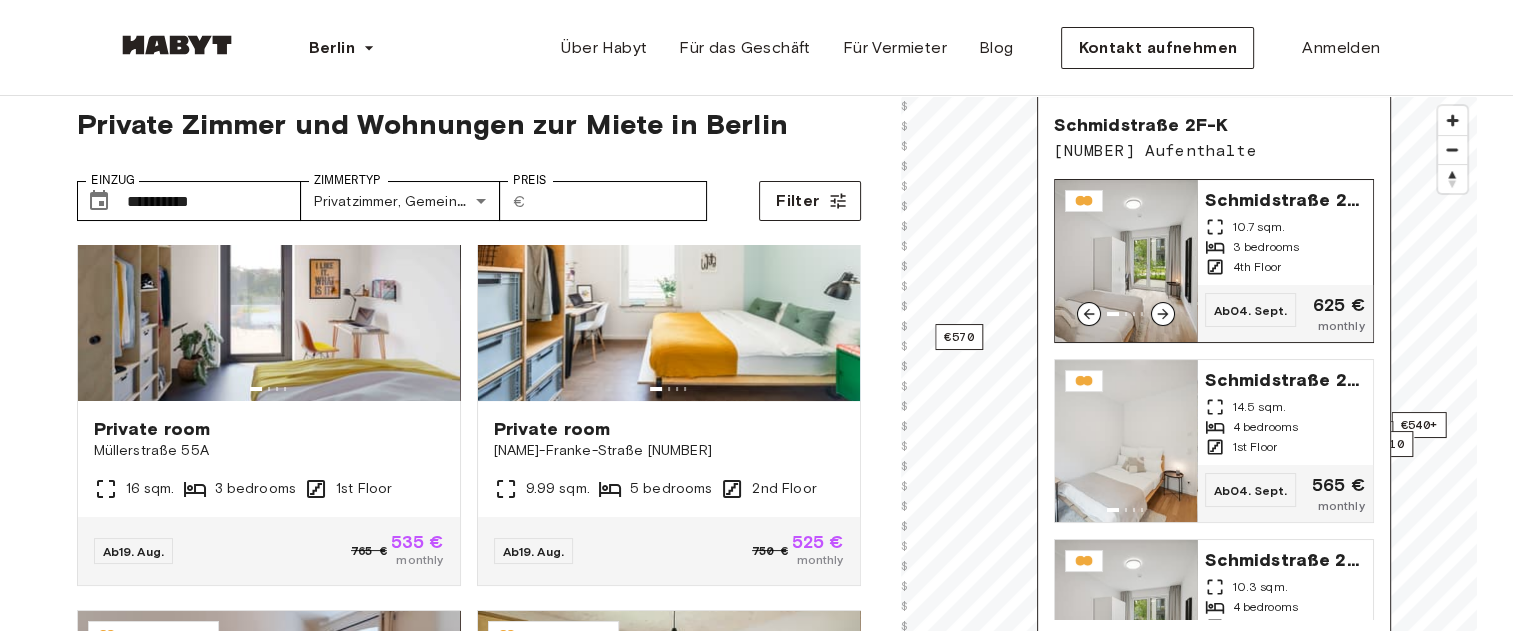 click on "4th Floor" at bounding box center (1285, 267) 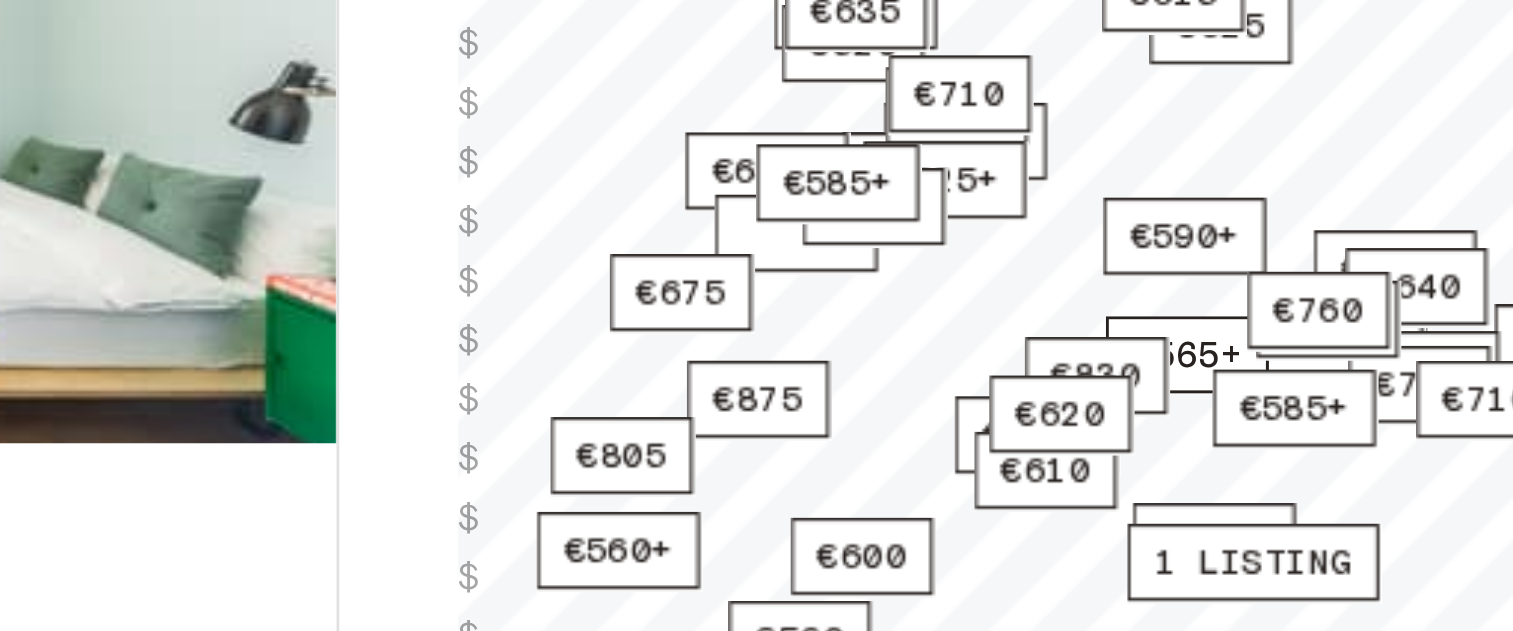 scroll, scrollTop: 30, scrollLeft: 0, axis: vertical 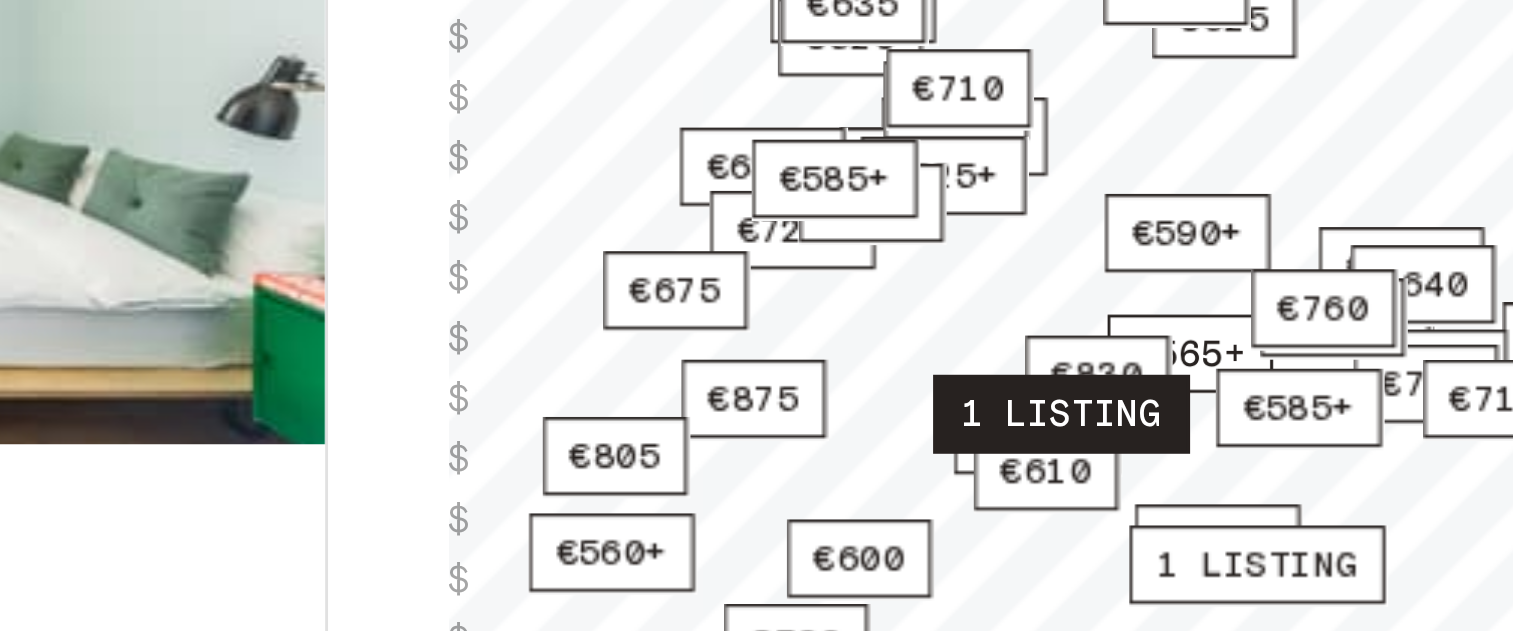 click on "1 listing" at bounding box center (1103, 391) 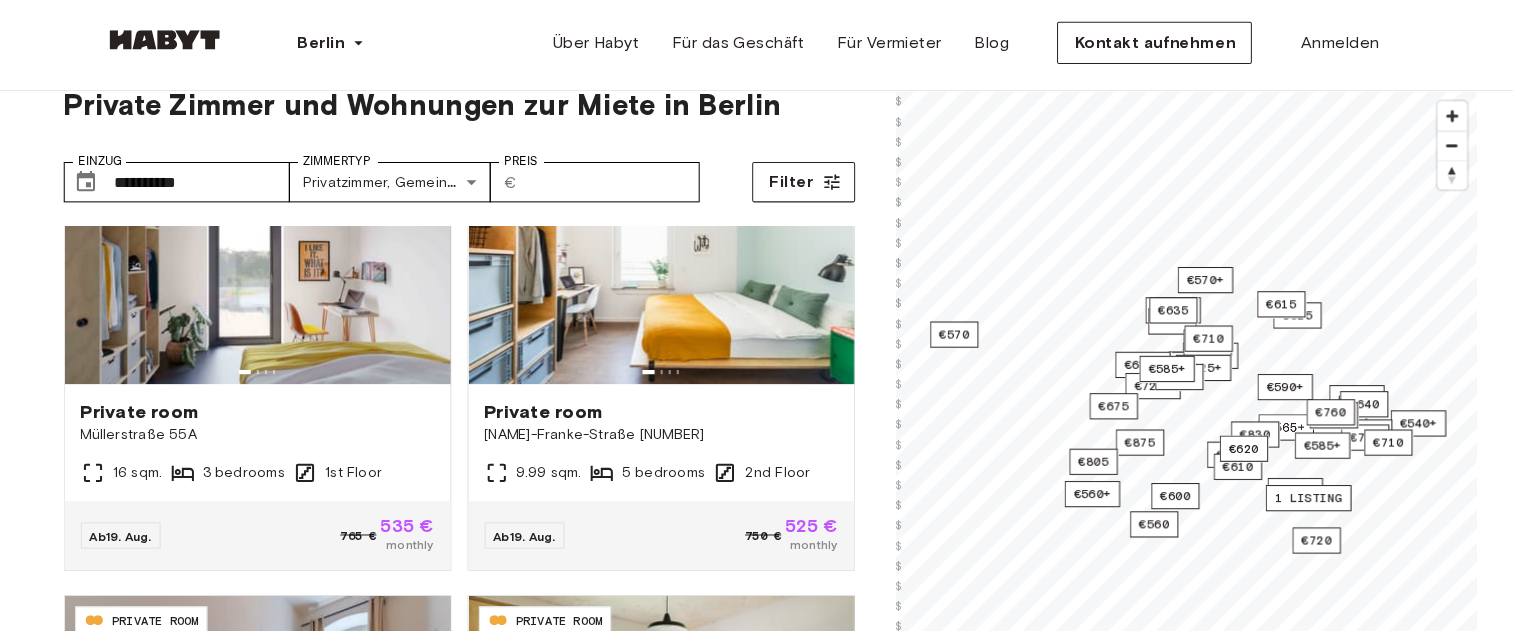scroll, scrollTop: 50, scrollLeft: 0, axis: vertical 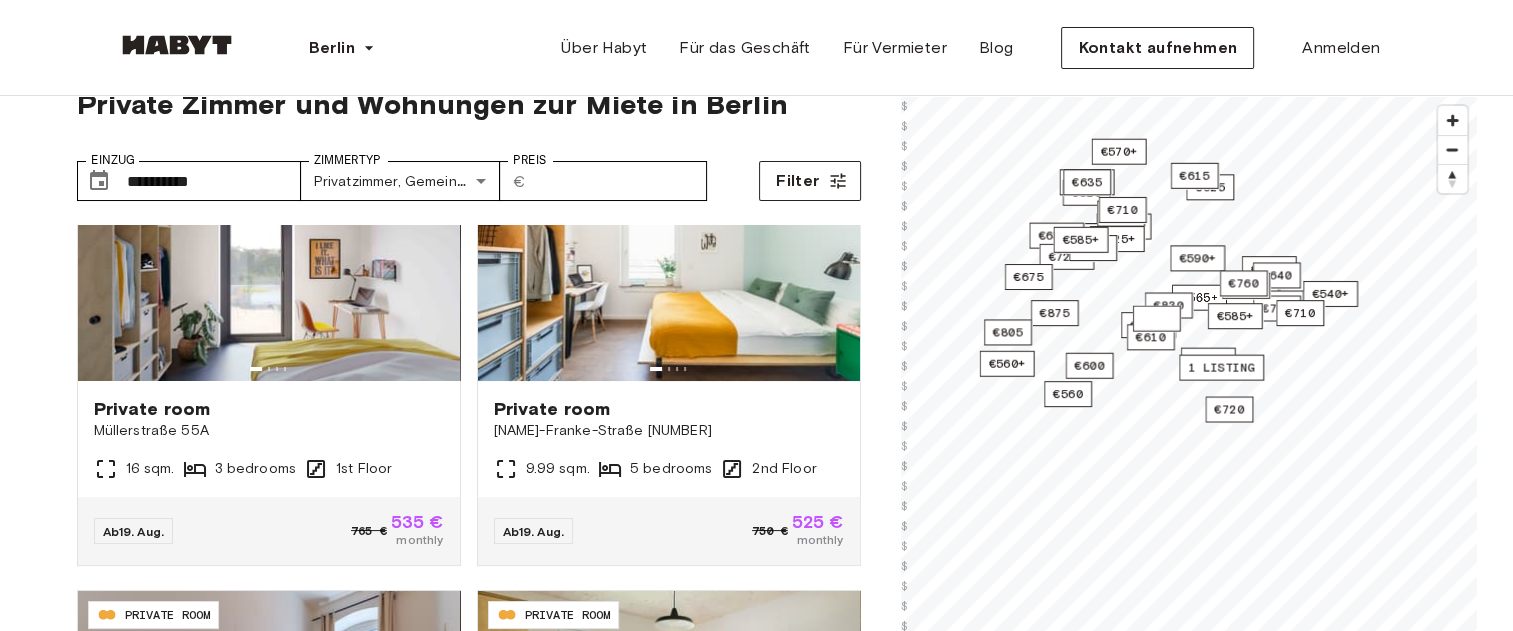 drag, startPoint x: 1232, startPoint y: 454, endPoint x: 1133, endPoint y: 304, distance: 179.7248 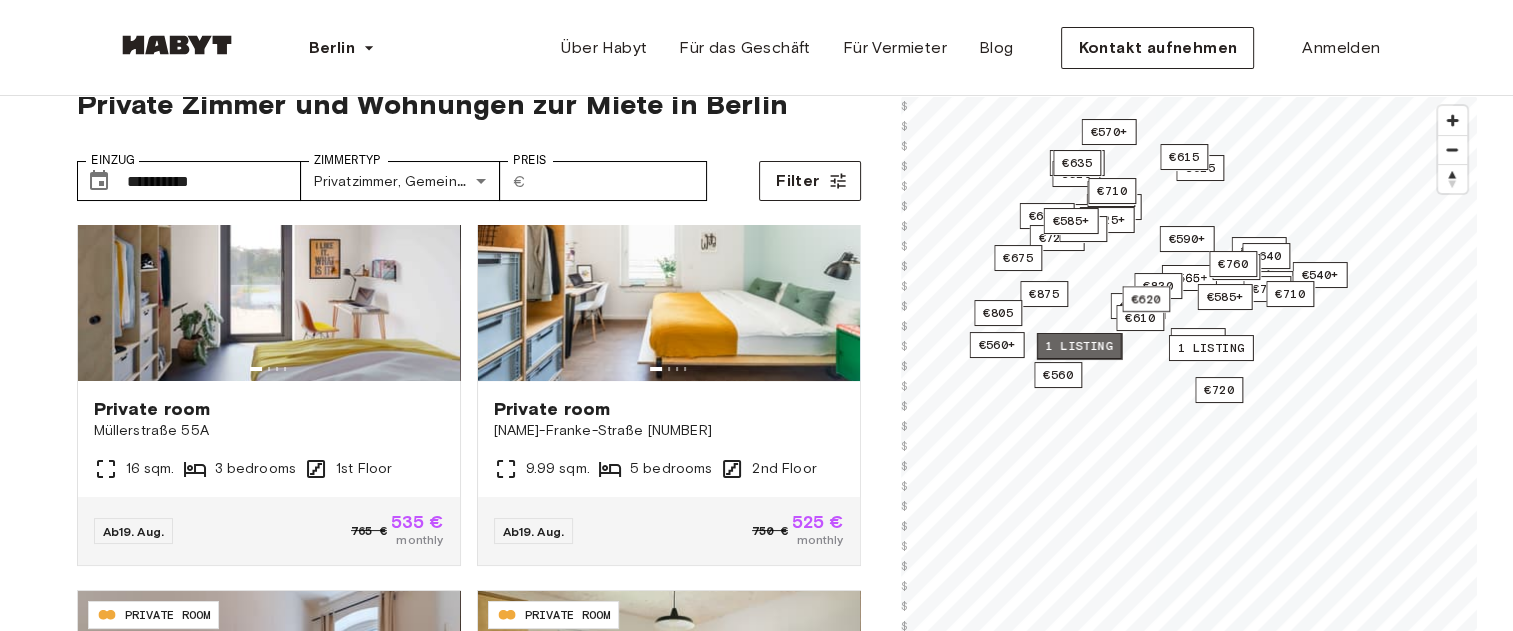 click on "1 listing" at bounding box center (1078, 346) 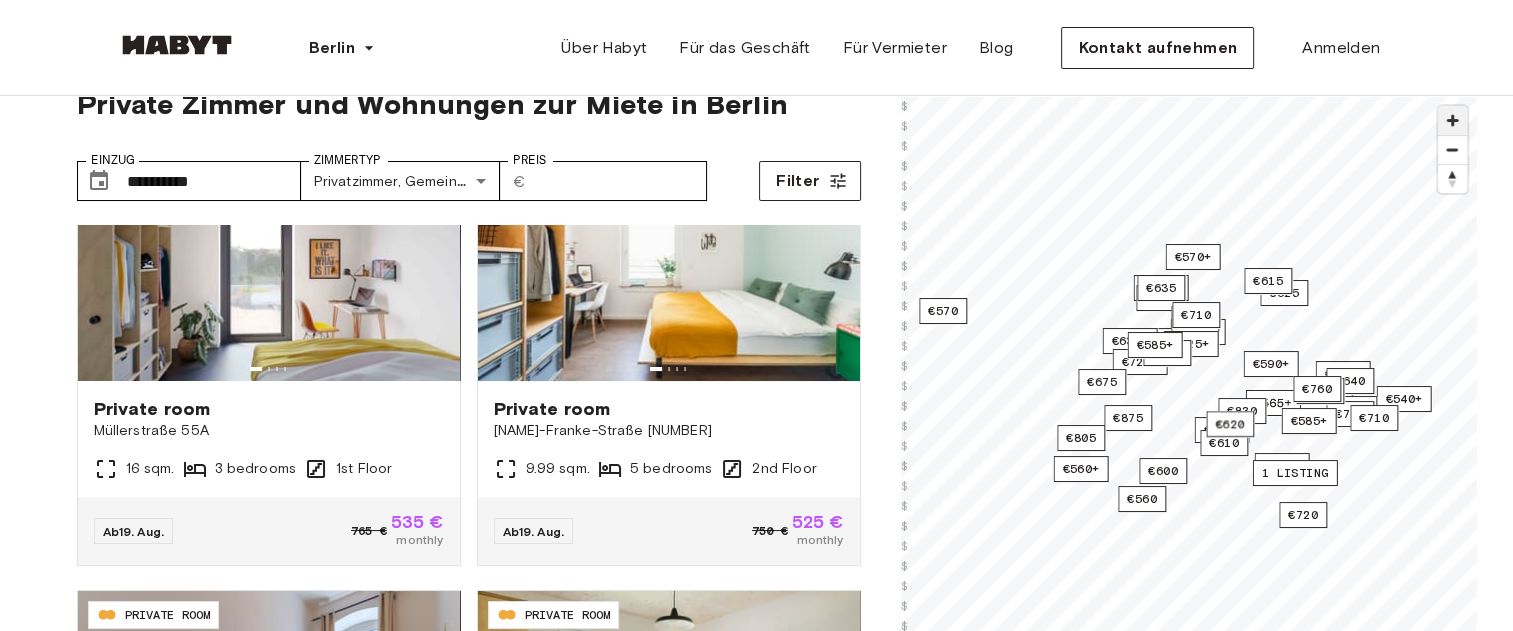 click at bounding box center [1452, 120] 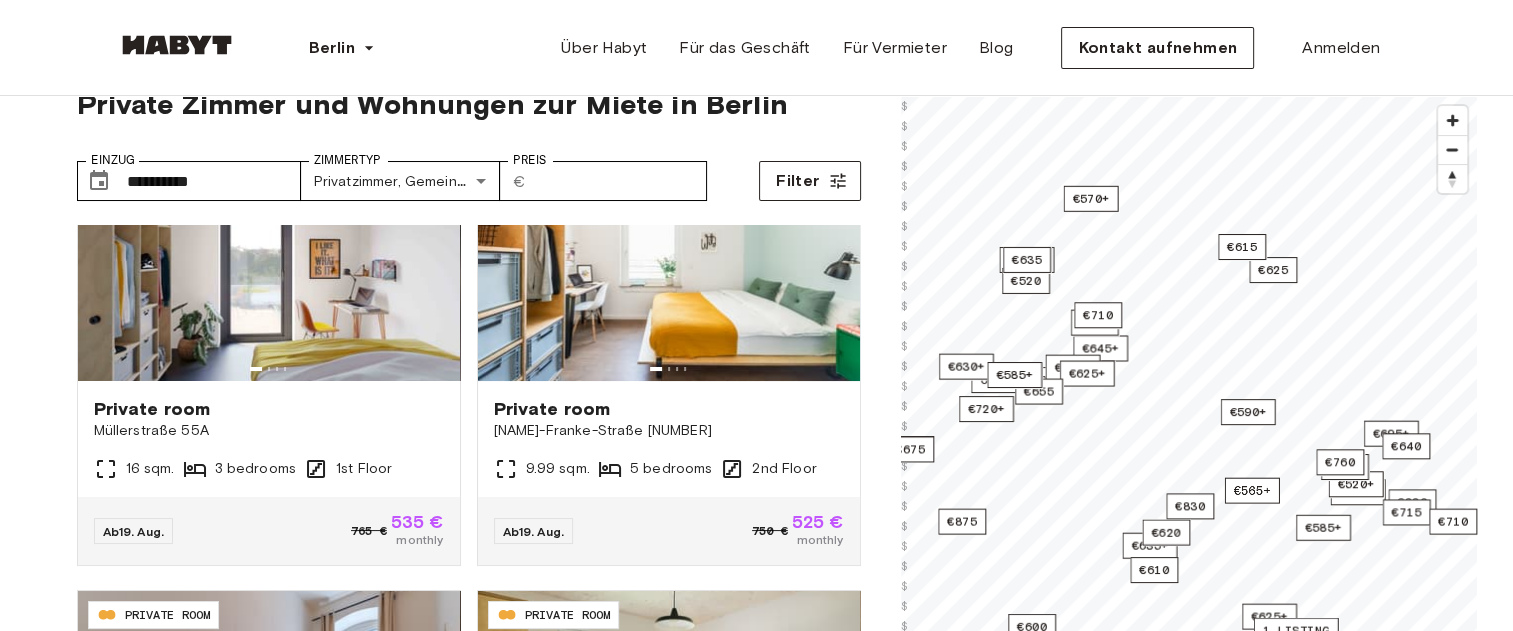 click on "**********" at bounding box center [756, 2286] 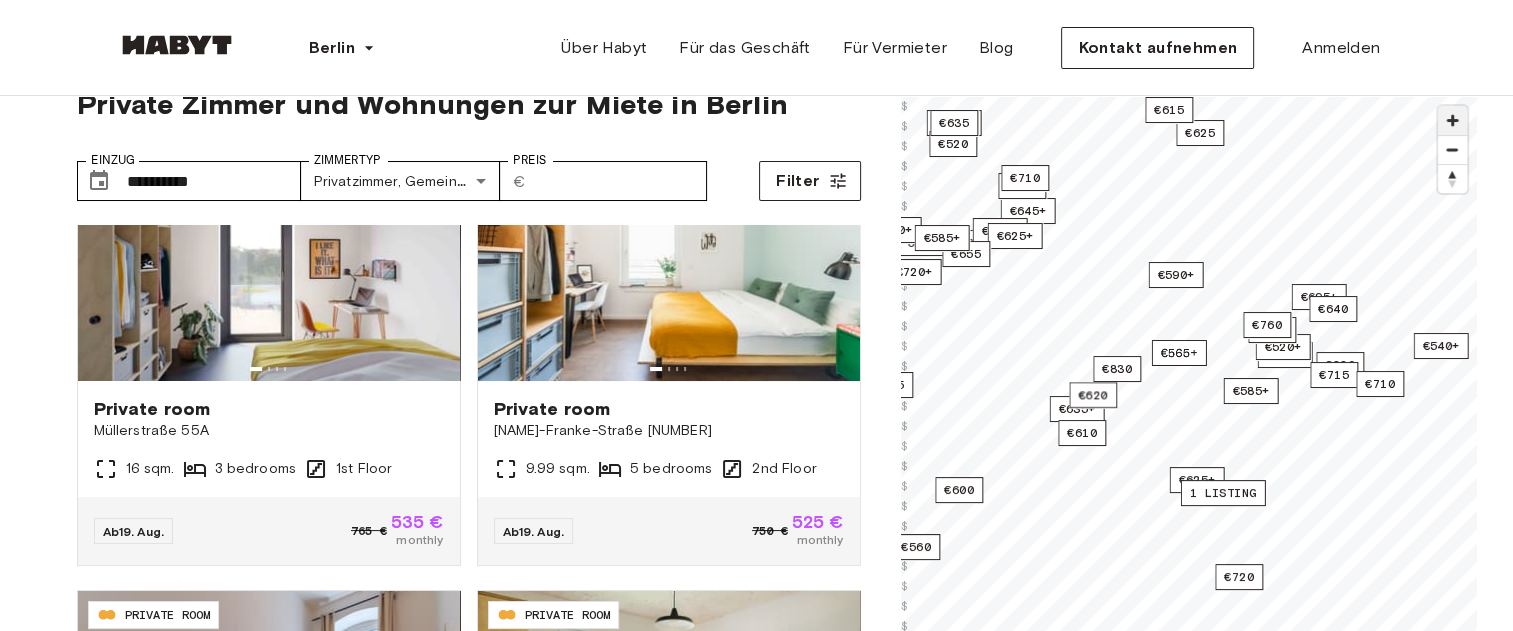click at bounding box center [1452, 120] 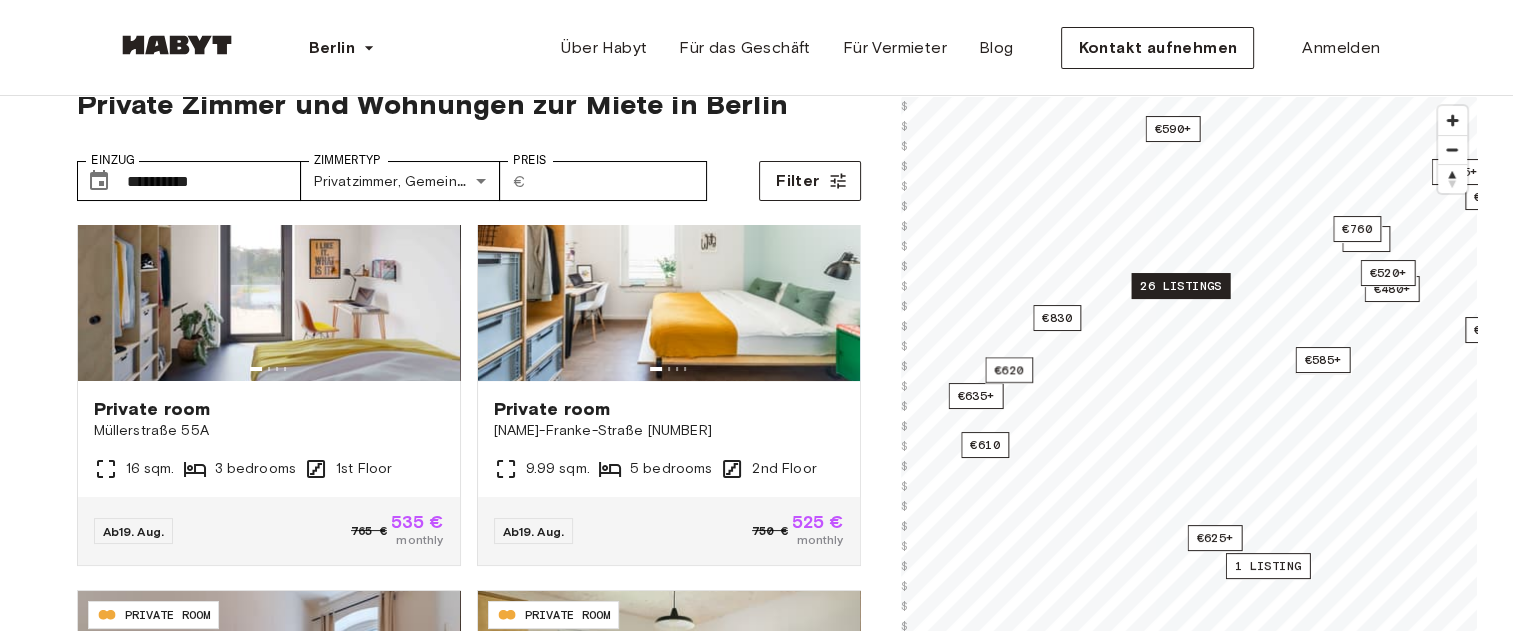 click on "26 listings" at bounding box center [1180, 286] 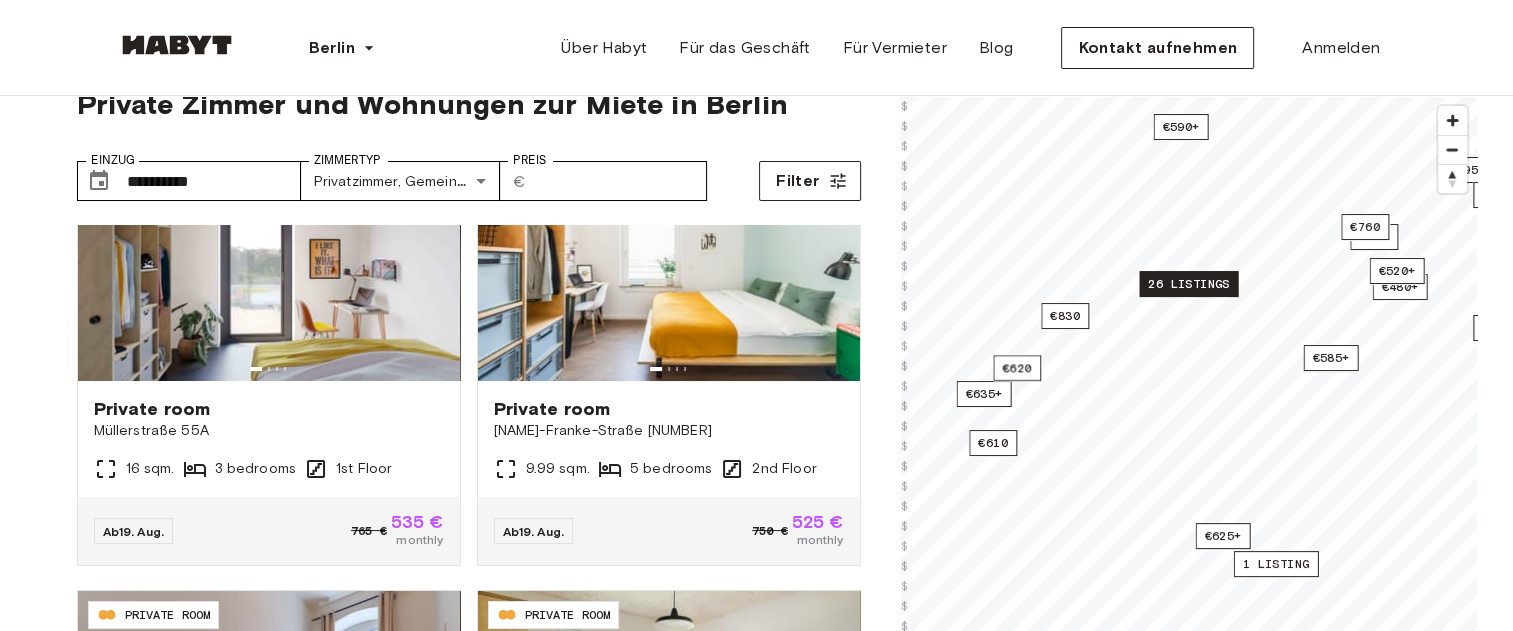 click on "26 listings" at bounding box center [1188, 284] 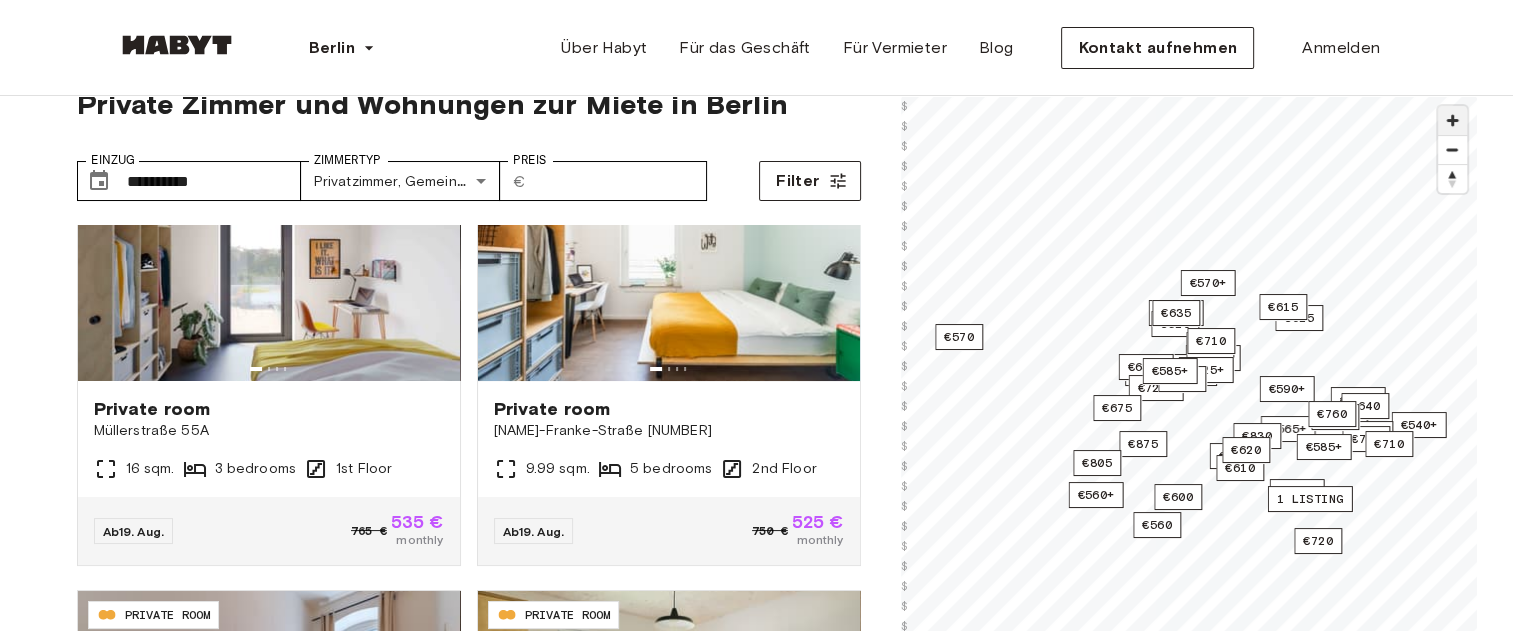 click at bounding box center (1452, 120) 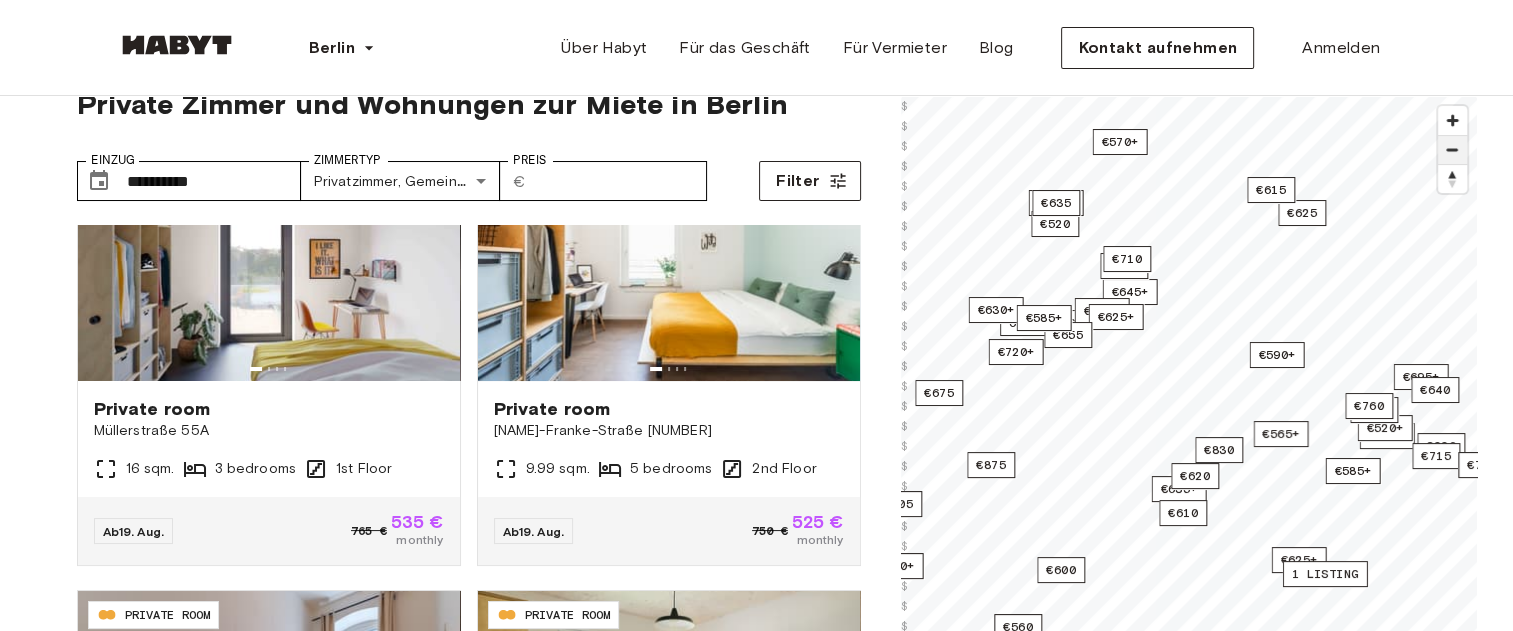 click at bounding box center (1452, 149) 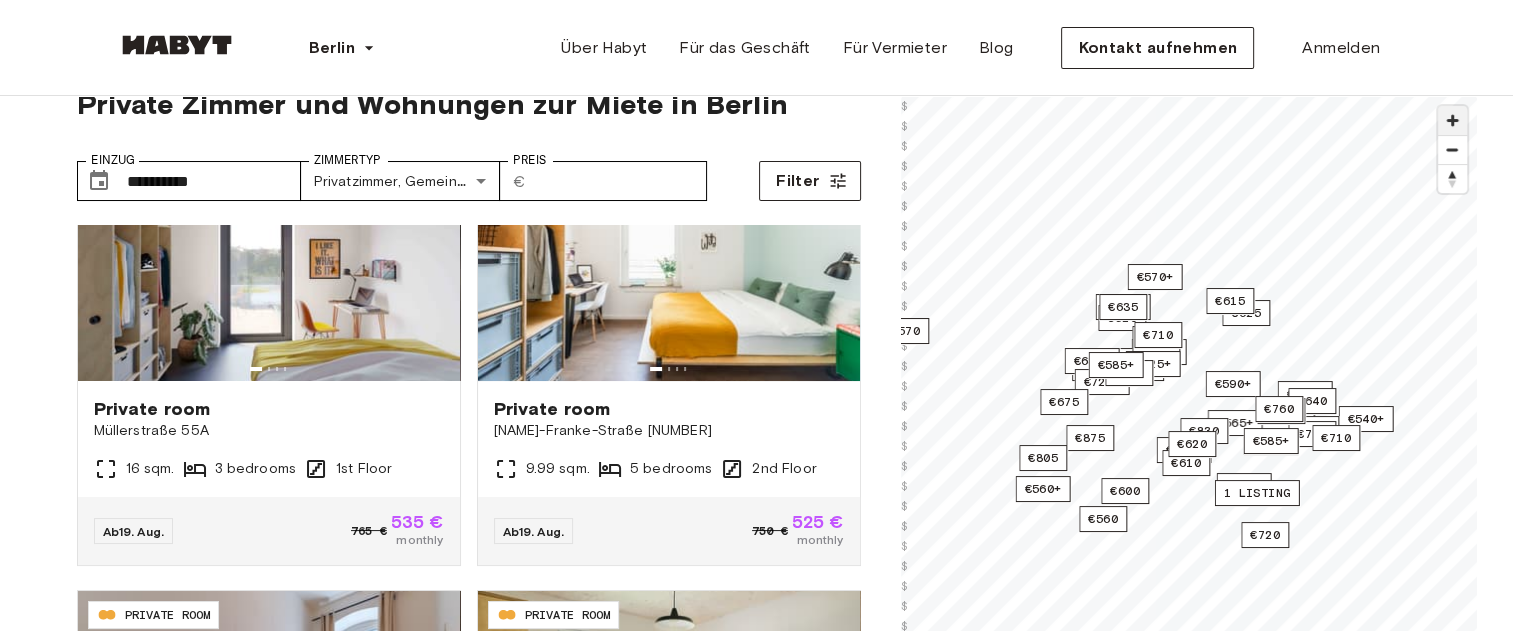 click at bounding box center (1452, 120) 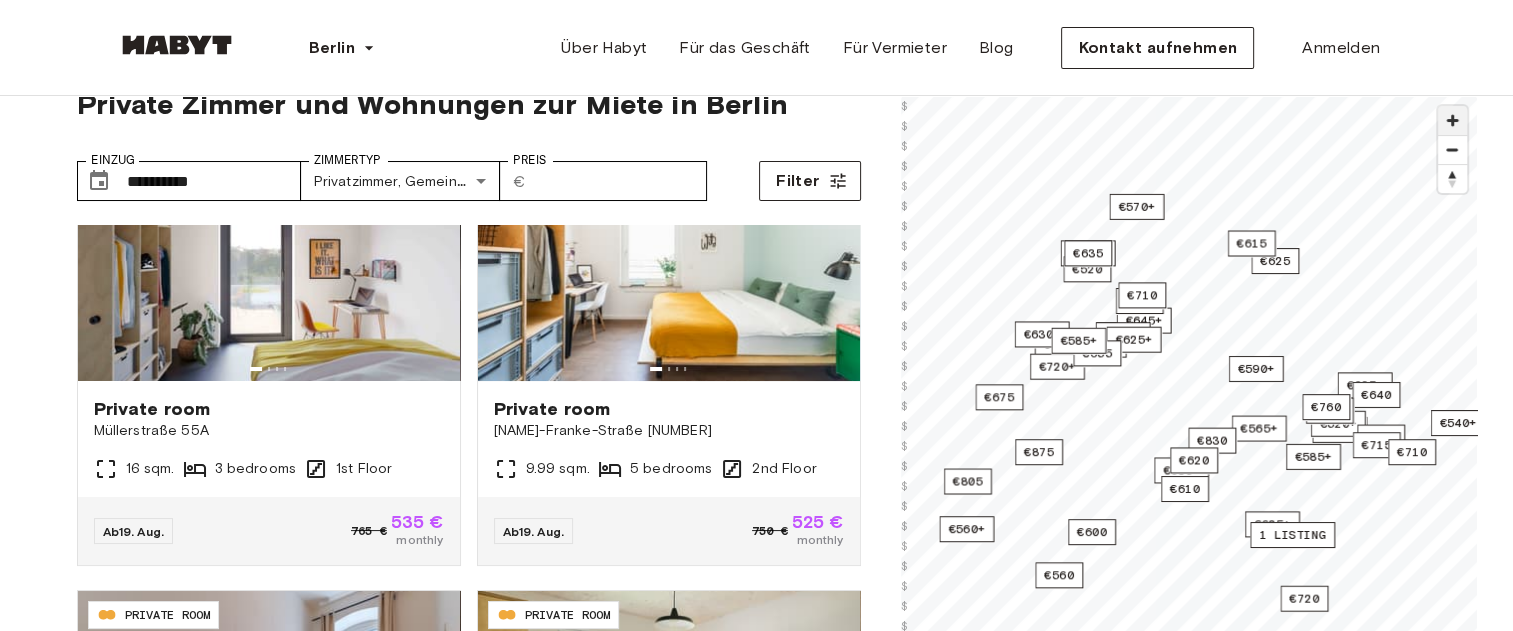 click at bounding box center [1452, 120] 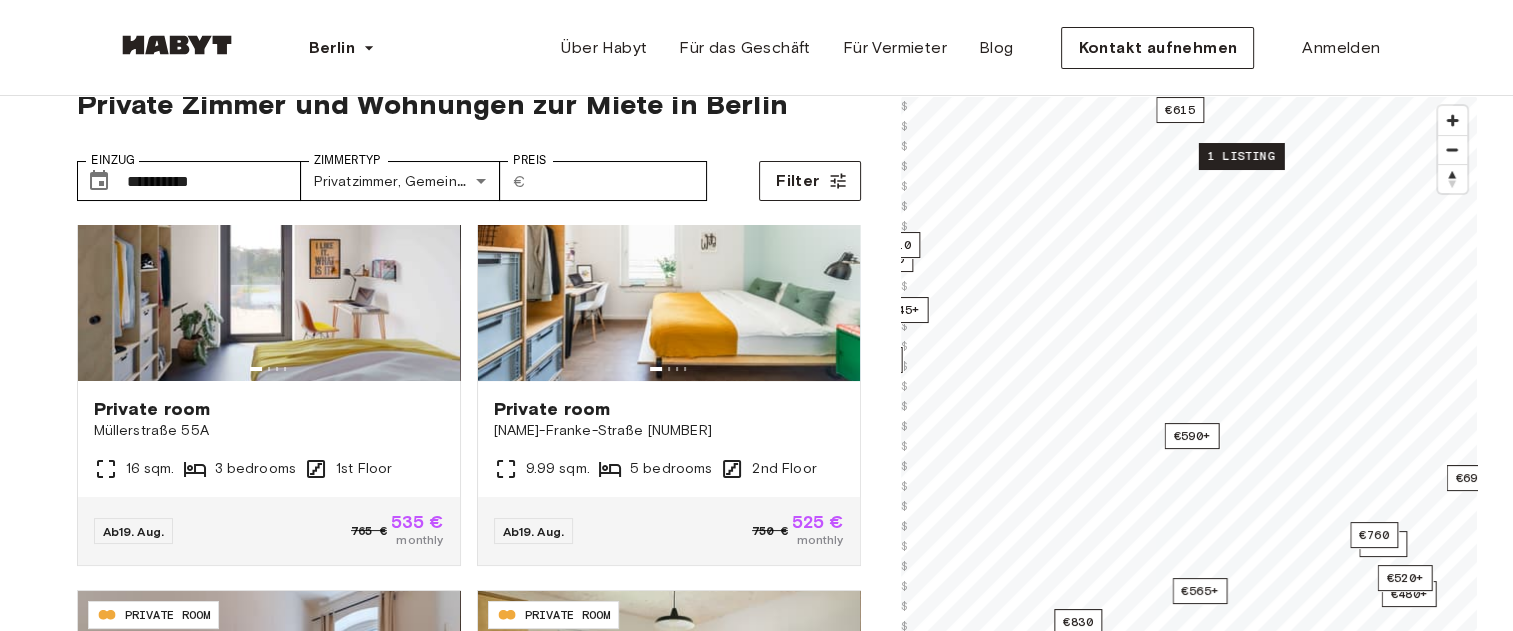 click on "1 listing" at bounding box center (1240, 156) 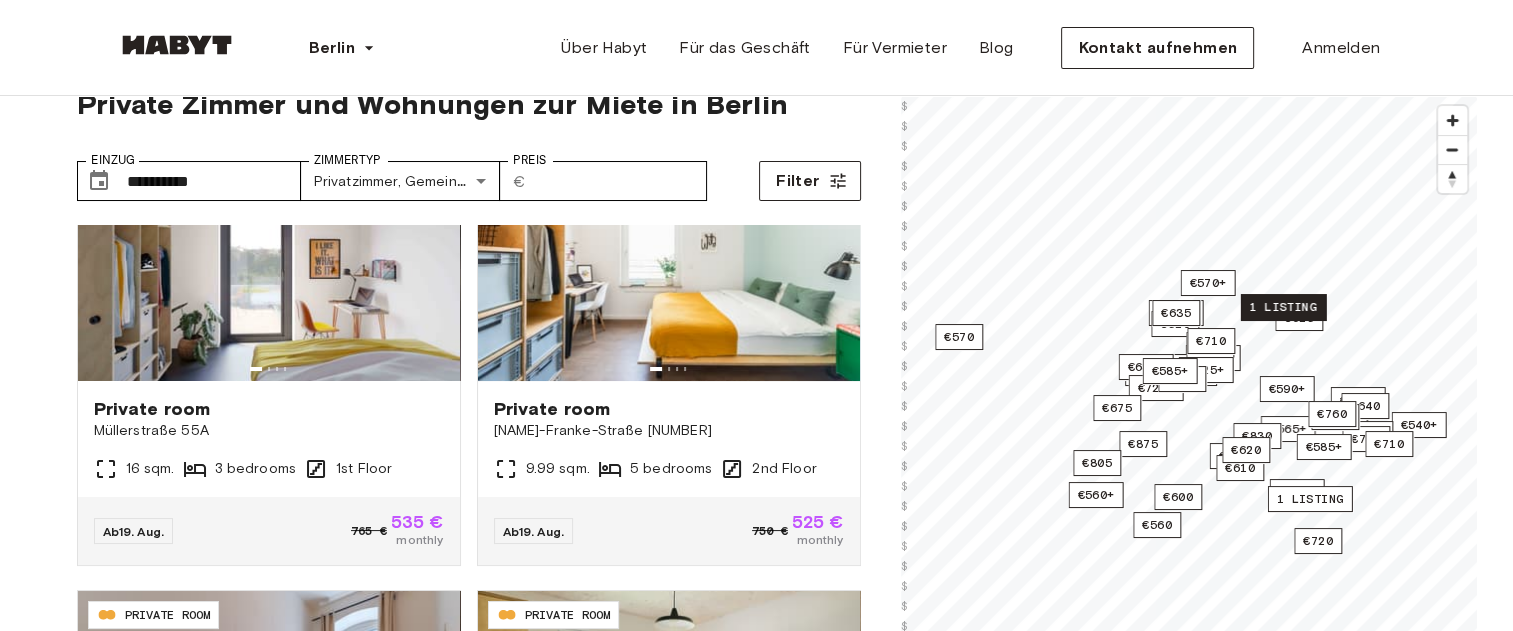 click on "1 listing" at bounding box center (1282, 307) 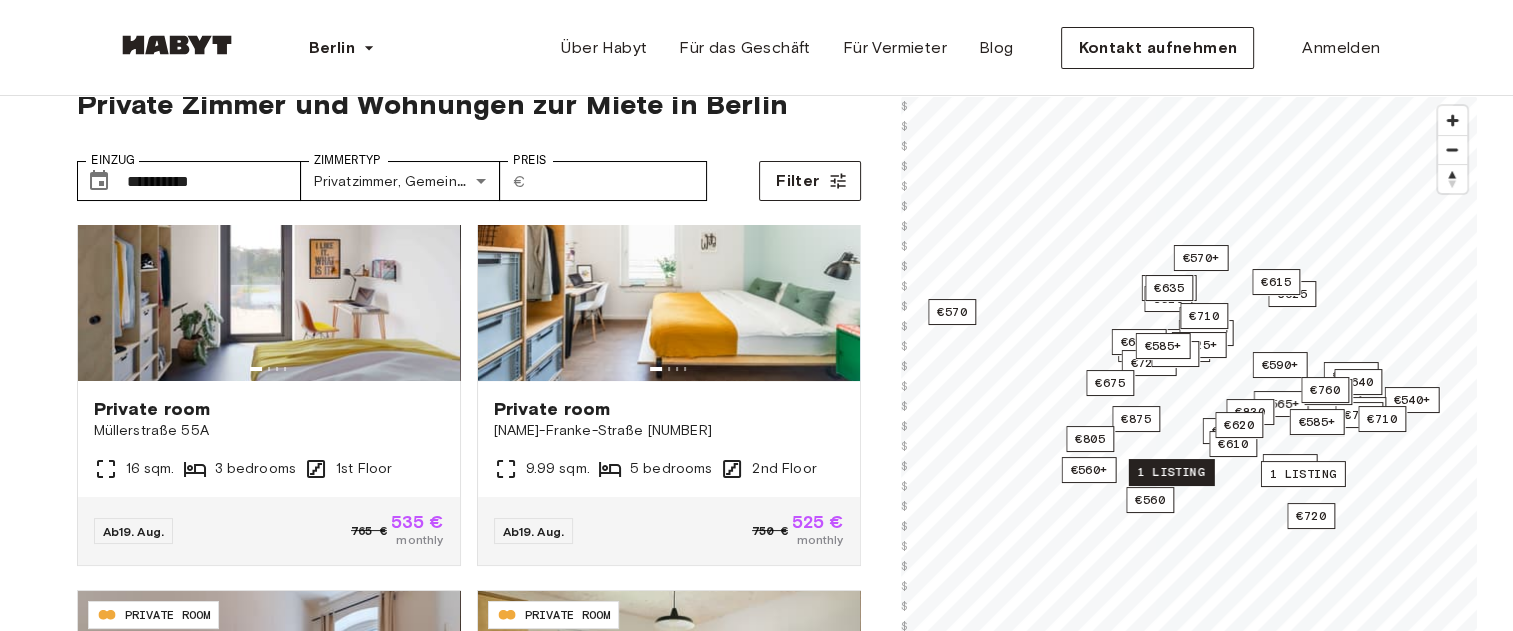 click on "1 listing" at bounding box center (1170, 472) 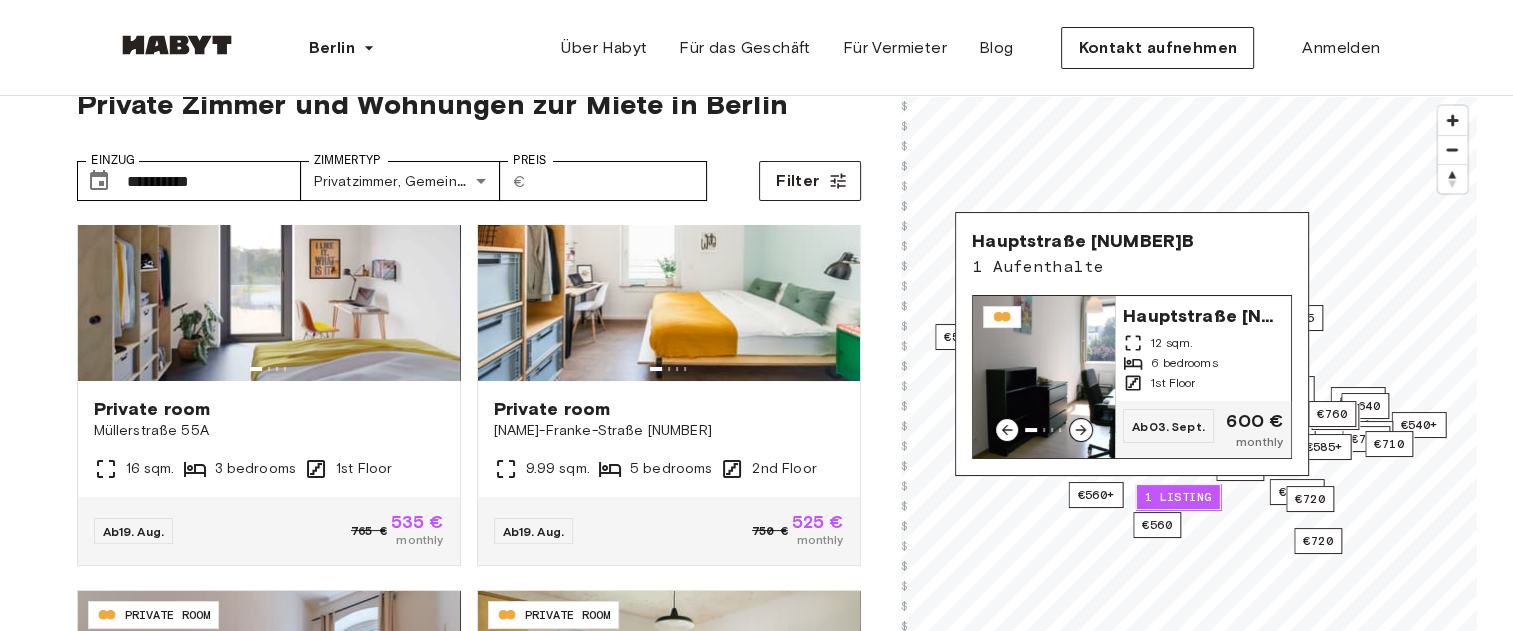 click on "12 sqm." at bounding box center [1203, 343] 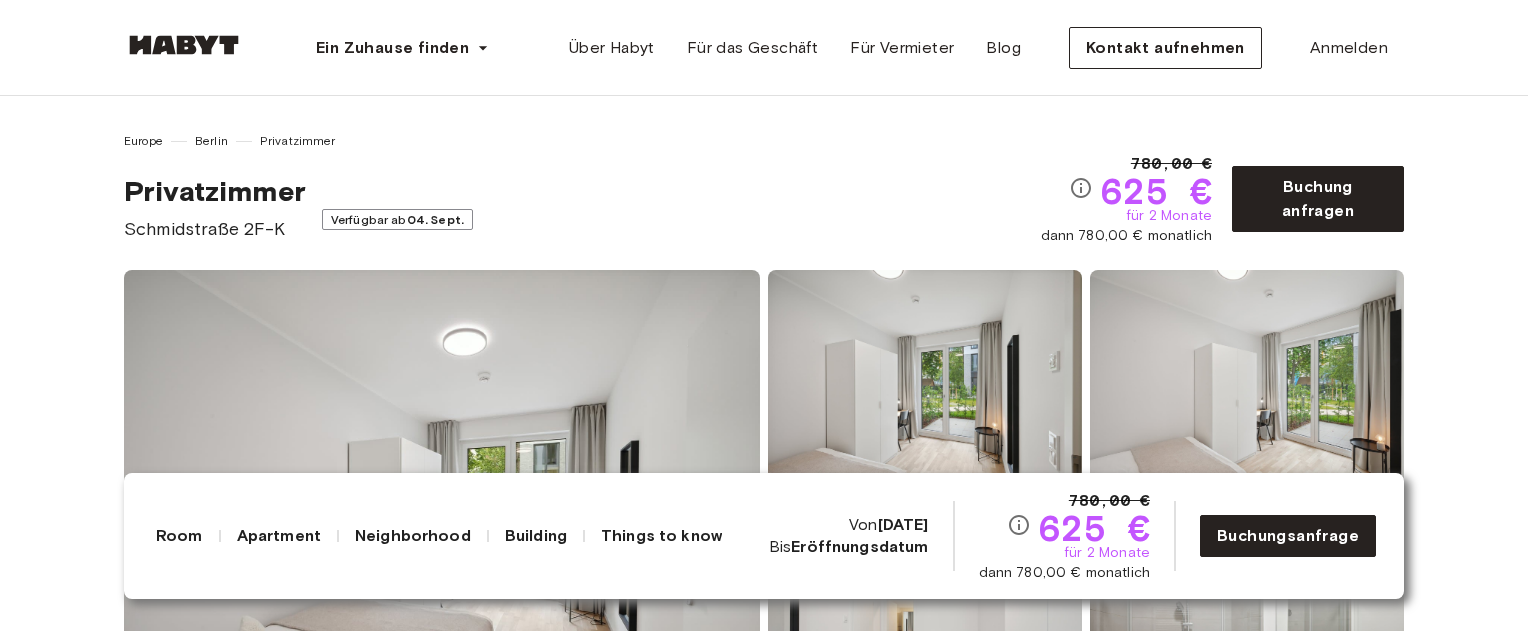 scroll, scrollTop: 0, scrollLeft: 0, axis: both 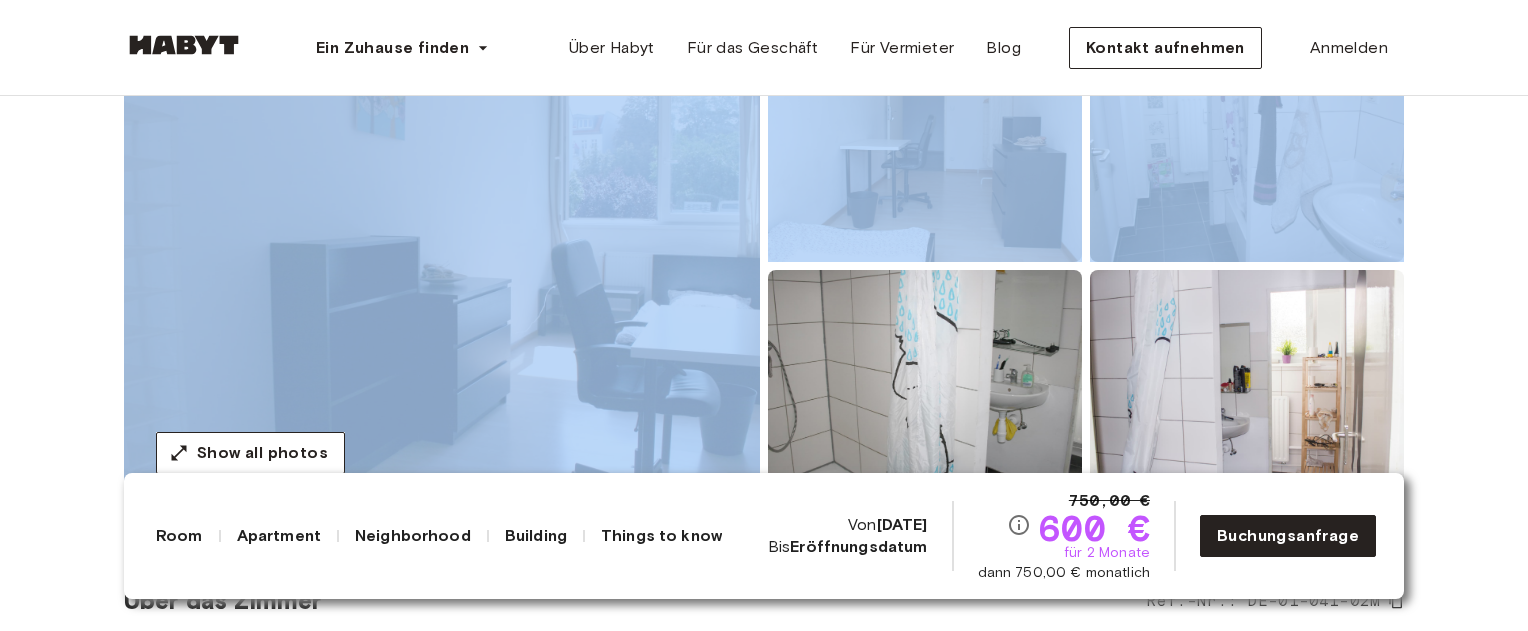 drag, startPoint x: 1531, startPoint y: 124, endPoint x: 1531, endPoint y: 143, distance: 19 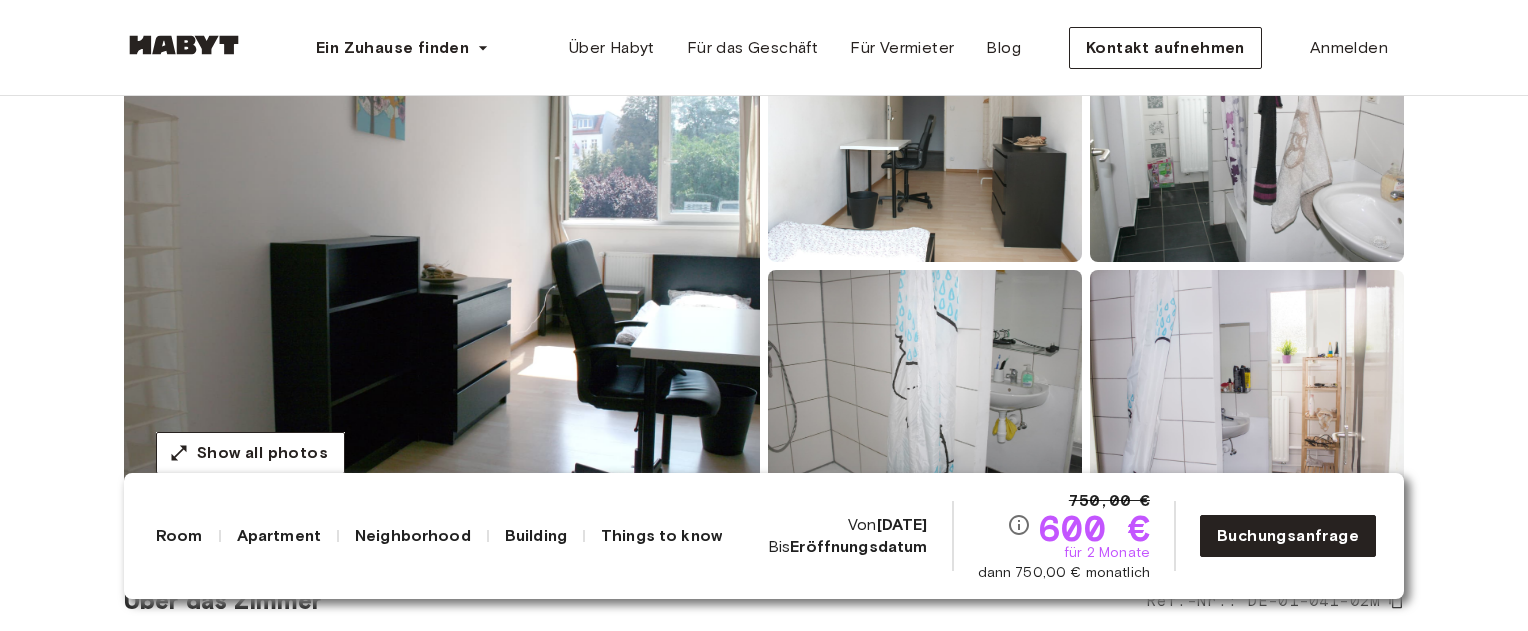 click on "Ein Zuhause finden Europe Amsterdam Berlin Frankfurt Hamburg Lissabon Madrid Mailand Modena Paris Turin München Rotterdam Stuttgart Düsseldorf Köln Zürich Den Haag Graz Brüssel Leipzig Asia Hongkong Singapur Seoul Phuket Tokyo Über Habyt Für das Geschäft Für Vermieter Blog Kontakt aufnehmen Anmelden Europe Berlin Privatzimmer Privatzimmer [STREET] Verfügbar ab  [DATE] [PRICE] [PRICE] für 2 Monate dann [PRICE] monatlich Buchung anfragen Show all photos Über das Zimmer Ref.-Nr.:   DE-01-041-02M Our flats fulfil all your daily living requirements. Every flat comes readily equipped with a kitchen, including refrigerator, cooking equipment and dishes. Flats also include a washing machine and Wi-Fi Internet. Each room is fully furnished and offers a comfortable bed with fresh linen and a workspace. The area provides you with several shopping opportunities and excellent connections to public transport. 12 sqm. Wardrobe Desk and chair Über das Apartment 158 sqm. 1st Floor WiFi 12 sqm." at bounding box center (764, 3321) 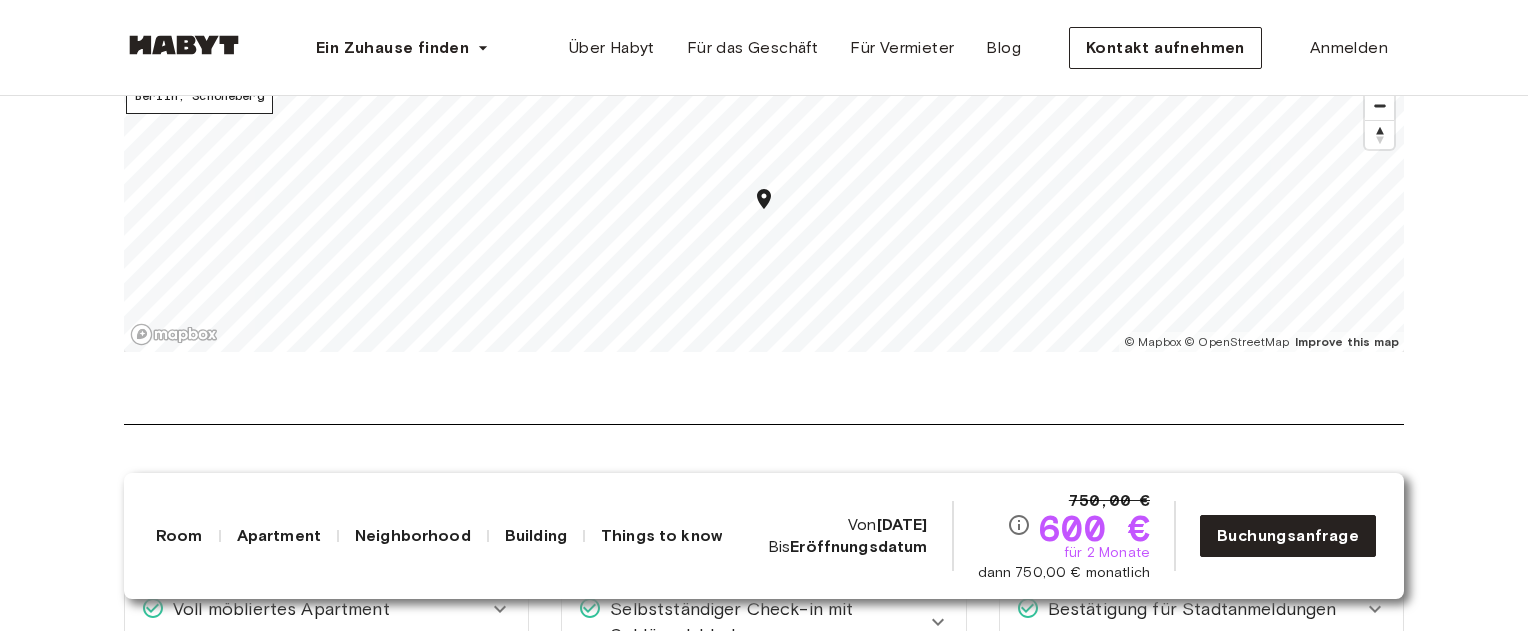 scroll, scrollTop: 2587, scrollLeft: 0, axis: vertical 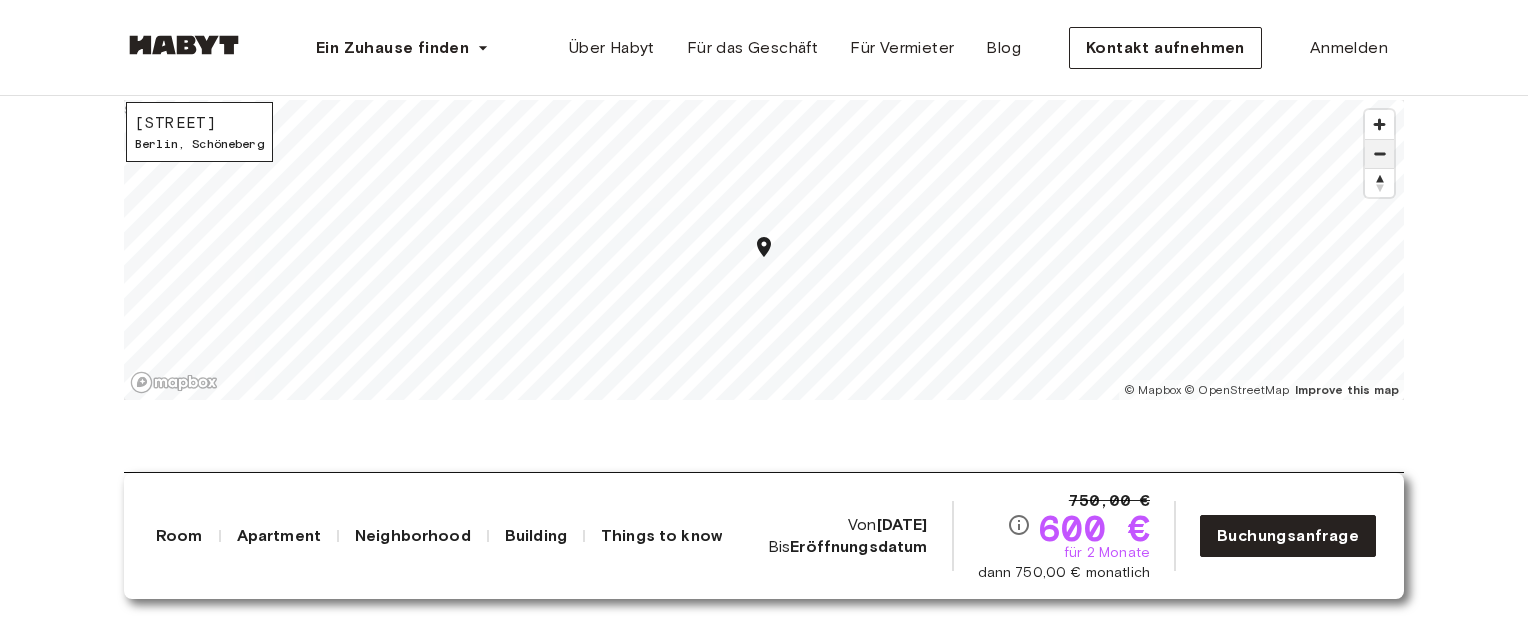 click at bounding box center [1379, 154] 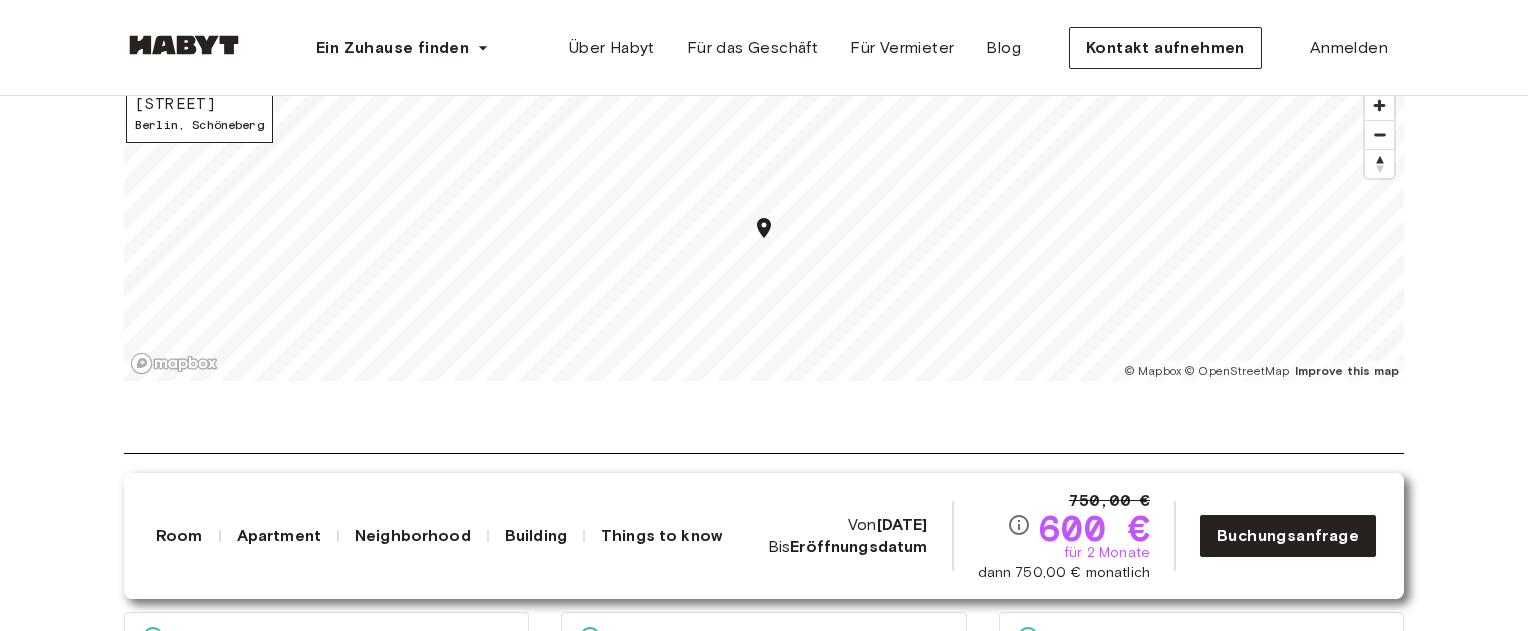 scroll, scrollTop: 2586, scrollLeft: 0, axis: vertical 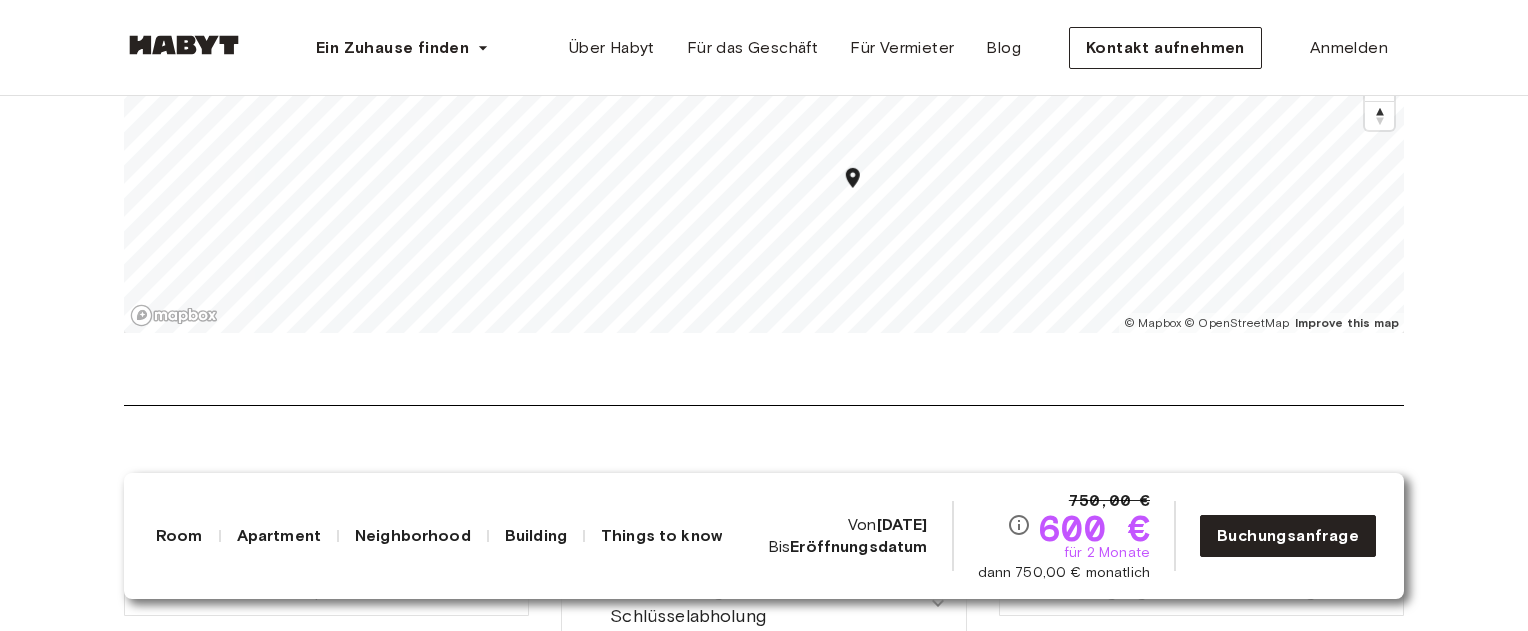click on "Ein Zuhause finden Europe Amsterdam Berlin Frankfurt Hamburg Lissabon Madrid Mailand Modena Paris Turin München Rotterdam Stuttgart Düsseldorf Köln Zürich Den Haag Graz Brüssel Leipzig Asia Hongkong Singapur Seoul Phuket Tokyo Über Habyt Für das Geschäft Für Vermieter Blog Kontakt aufnehmen Anmelden Europe Berlin Privatzimmer Privatzimmer [STREET] Verfügbar ab  [DATE] [PRICE] [PRICE] für 2 Monate dann [PRICE] monatlich Buchung anfragen Show all photos Über das Zimmer Ref.-Nr.:   DE-01-041-02M Our flats fulfil all your daily living requirements. Every flat comes readily equipped with a kitchen, including refrigerator, cooking equipment and dishes. Flats also include a washing machine and Wi-Fi Internet. Each room is fully furnished and offers a comfortable bed with fresh linen and a workspace. The area provides you with several shopping opportunities and excellent connections to public transport. 12 sqm. Wardrobe Desk and chair Über das Apartment 158 sqm. 1st Floor WiFi 12 sqm." at bounding box center [764, 911] 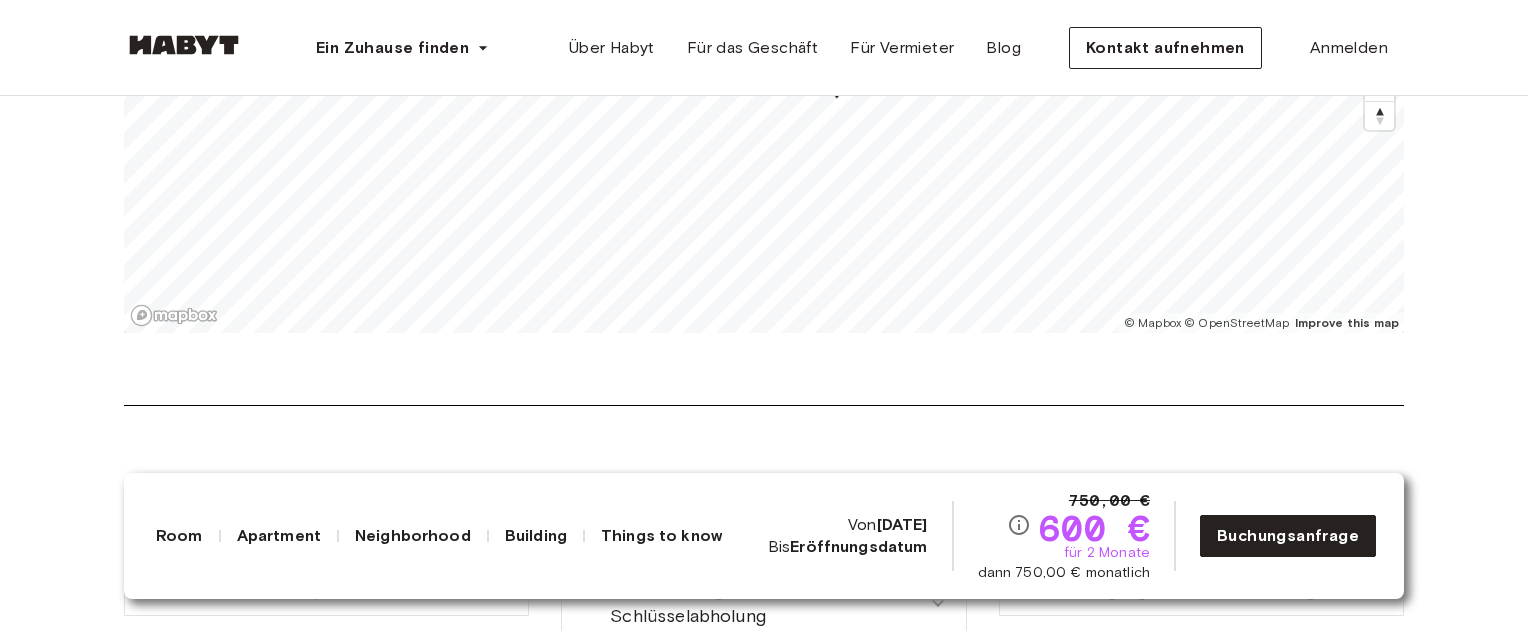 click on "Ein Zuhause finden Europe Amsterdam Berlin Frankfurt Hamburg Lissabon Madrid Mailand Modena Paris Turin München Rotterdam Stuttgart Düsseldorf Köln Zürich Den Haag Graz Brüssel Leipzig Asia Hongkong Singapur Seoul Phuket Tokyo Über Habyt Für das Geschäft Für Vermieter Blog Kontakt aufnehmen Anmelden Europe Berlin Privatzimmer Privatzimmer [STREET] Verfügbar ab  [DATE] [PRICE] [PRICE] für 2 Monate dann [PRICE] monatlich Buchung anfragen Show all photos Über das Zimmer Ref.-Nr.:   DE-01-041-02M Our flats fulfil all your daily living requirements. Every flat comes readily equipped with a kitchen, including refrigerator, cooking equipment and dishes. Flats also include a washing machine and Wi-Fi Internet. Each room is fully furnished and offers a comfortable bed with fresh linen and a workspace. The area provides you with several shopping opportunities and excellent connections to public transport. 12 sqm. Wardrobe Desk and chair Über das Apartment 158 sqm. 1st Floor WiFi 12 sqm." at bounding box center [764, 911] 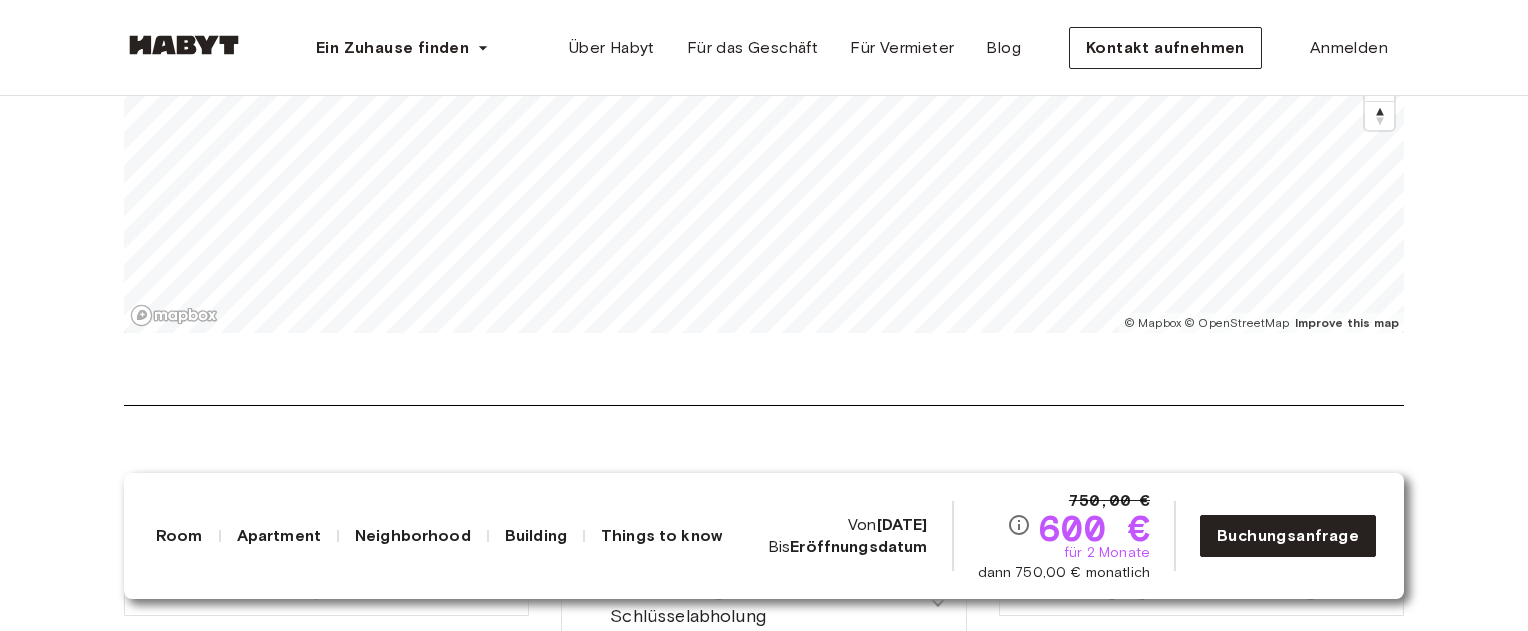 click on "Ein Zuhause finden Europe Amsterdam Berlin Frankfurt Hamburg Lissabon Madrid Mailand Modena Paris Turin München Rotterdam Stuttgart Düsseldorf Köln Zürich Den Haag Graz Brüssel Leipzig Asia Hongkong Singapur Seoul Phuket Tokyo Über Habyt Für das Geschäft Für Vermieter Blog Kontakt aufnehmen Anmelden Europe Berlin Privatzimmer Privatzimmer Hauptstraße 49B Verfügbar ab  03. Sept. 750,00 € 600 € für 2 Monate dann 750,00 € monatlich Buchung anfragen Show all photos Über das Zimmer Ref.-Nr.:   DE-01-041-02M Our flats fulfil all your daily living requirements. Every flat comes readily equipped with a kitchen, including refrigerator, cooking equipment and dishes. Flats also include a washing machine and Wi-Fi Internet. Each room is fully furnished and offers a comfortable bed with fresh linen and a workspace. The area provides you with several shopping opportunities and excellent connections to public transport. 12 sqm. Wardrobe Desk and chair Über das Apartment 158 sqm. 1st Floor WiFi 12 sqm." at bounding box center [764, 911] 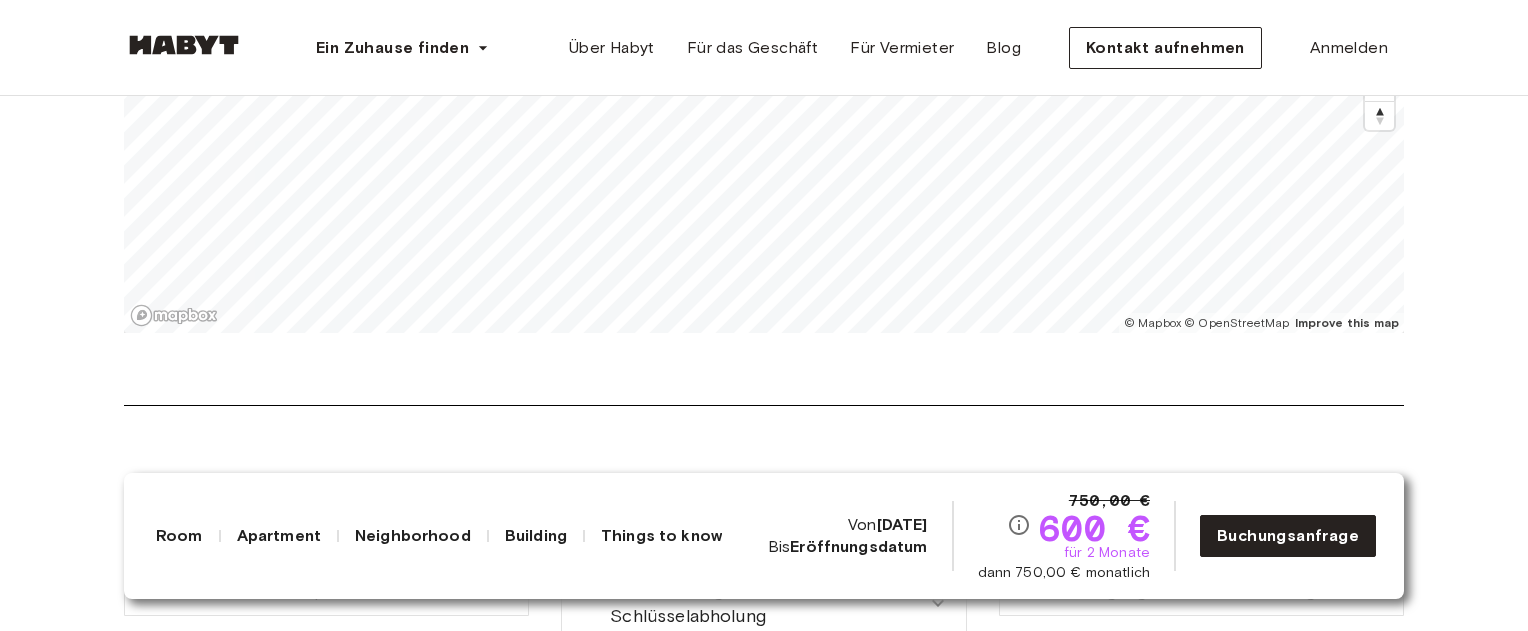 click on "Über das Viertel In Google Maps öffnen The area is a very vibrant part of Berlin close to some lively bars, delicious restaurants and relaxing cafés. Hauptstraße 49B Berlin ,   Schöneberg © Mapbox   © OpenStreetMap   Improve this map $" at bounding box center (764, 161) 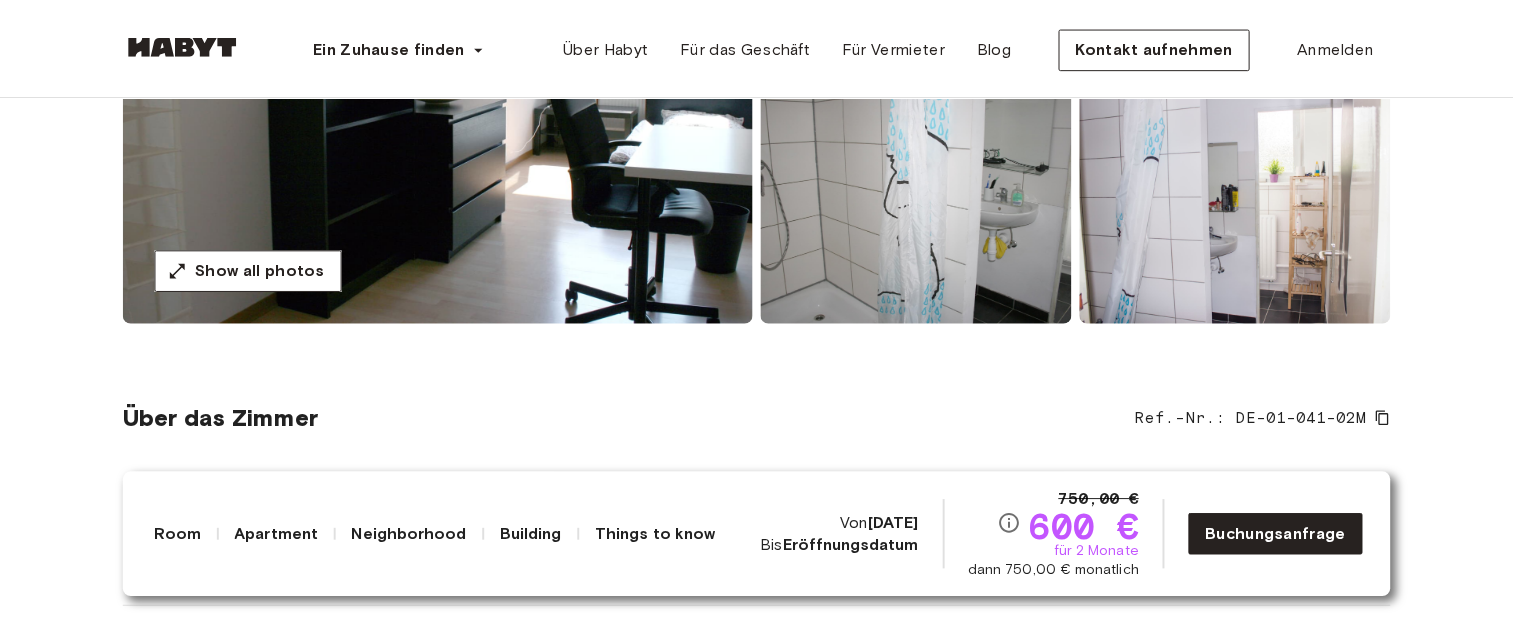 scroll, scrollTop: 0, scrollLeft: 0, axis: both 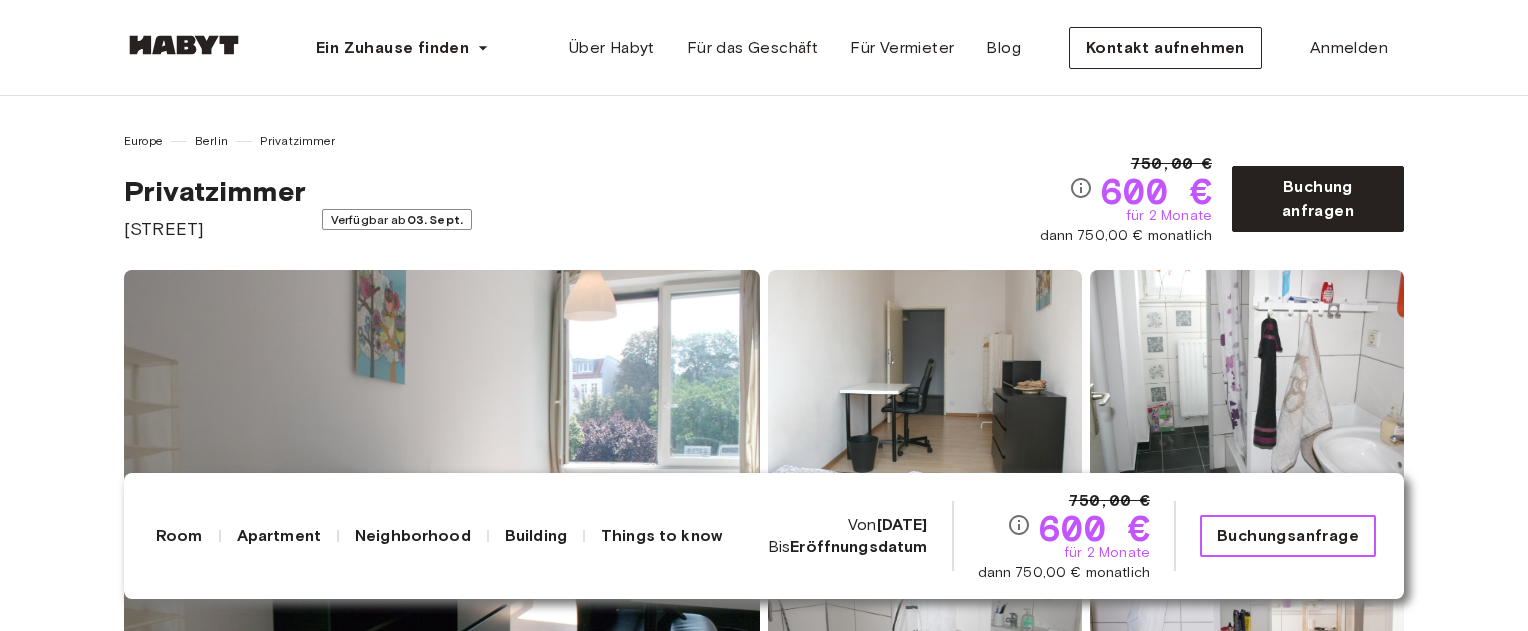 click on "Buchungsanfrage" at bounding box center (1288, 536) 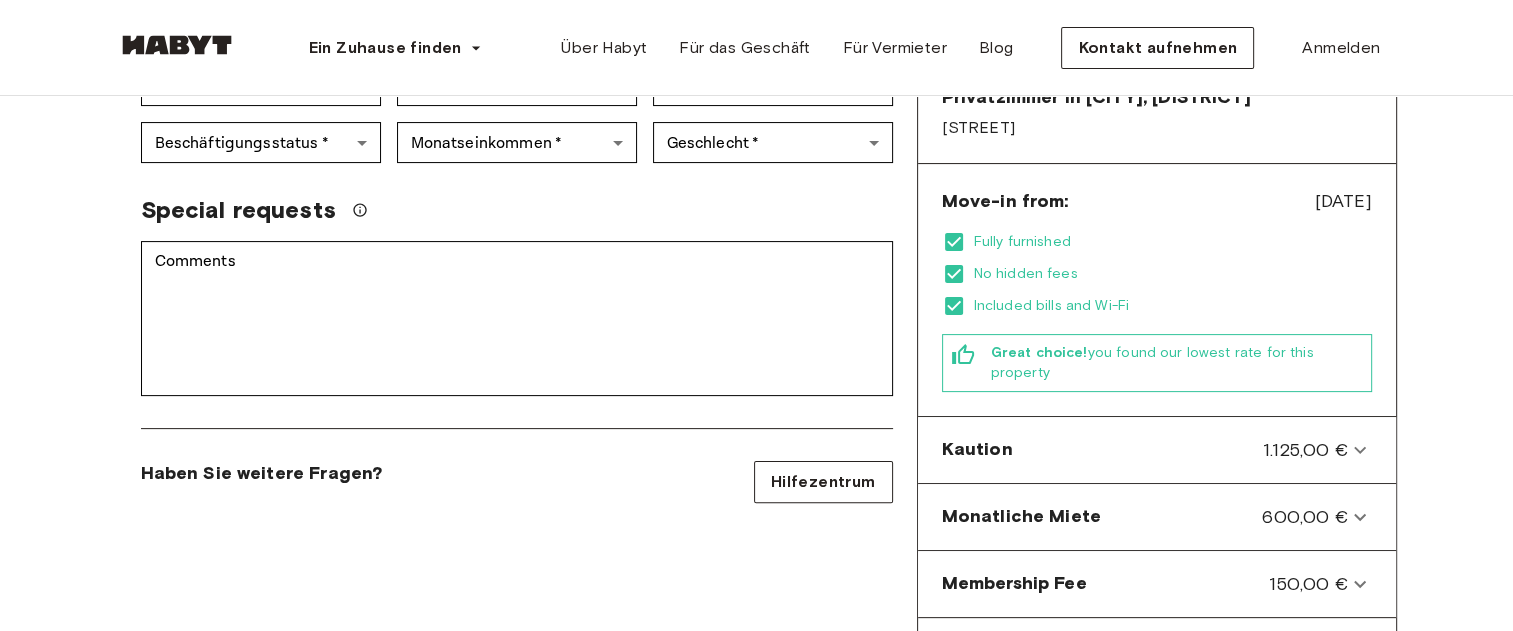 scroll, scrollTop: 576, scrollLeft: 0, axis: vertical 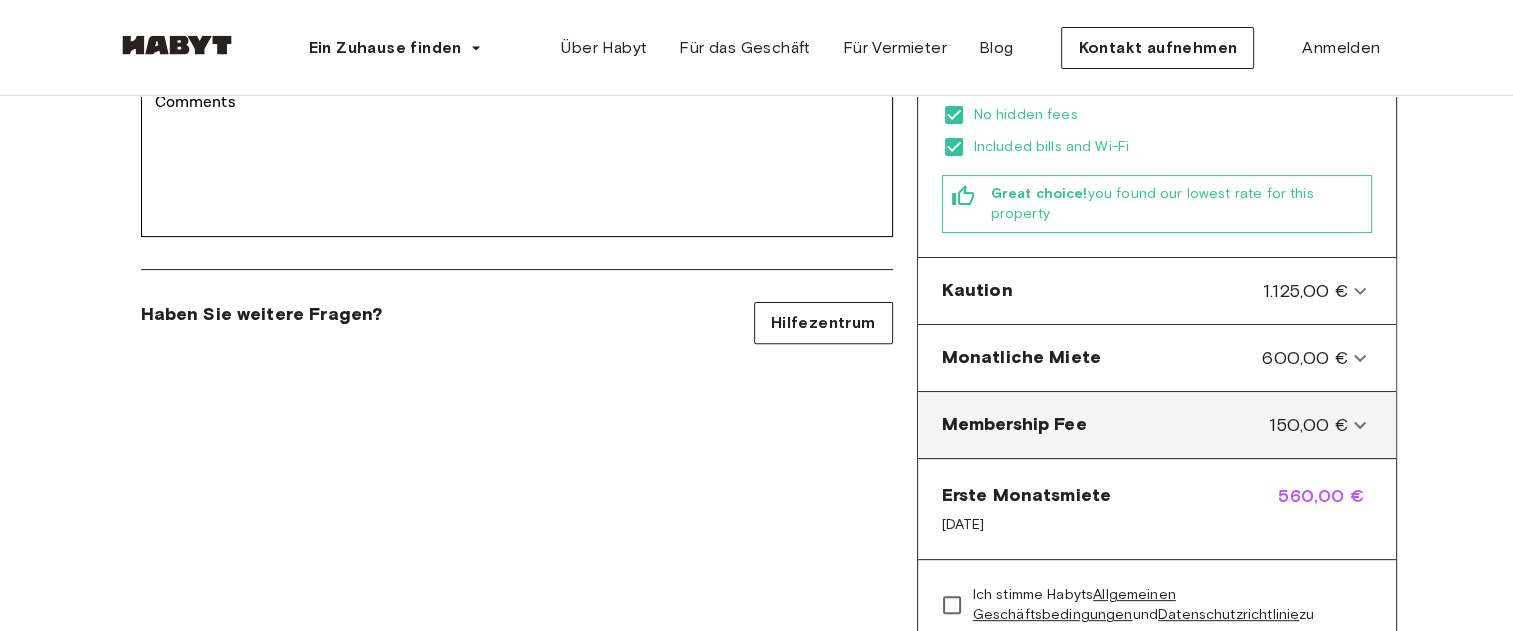 click on "Membership Fee 150,00 € Charged only at the signature of the contract" at bounding box center [1157, 425] 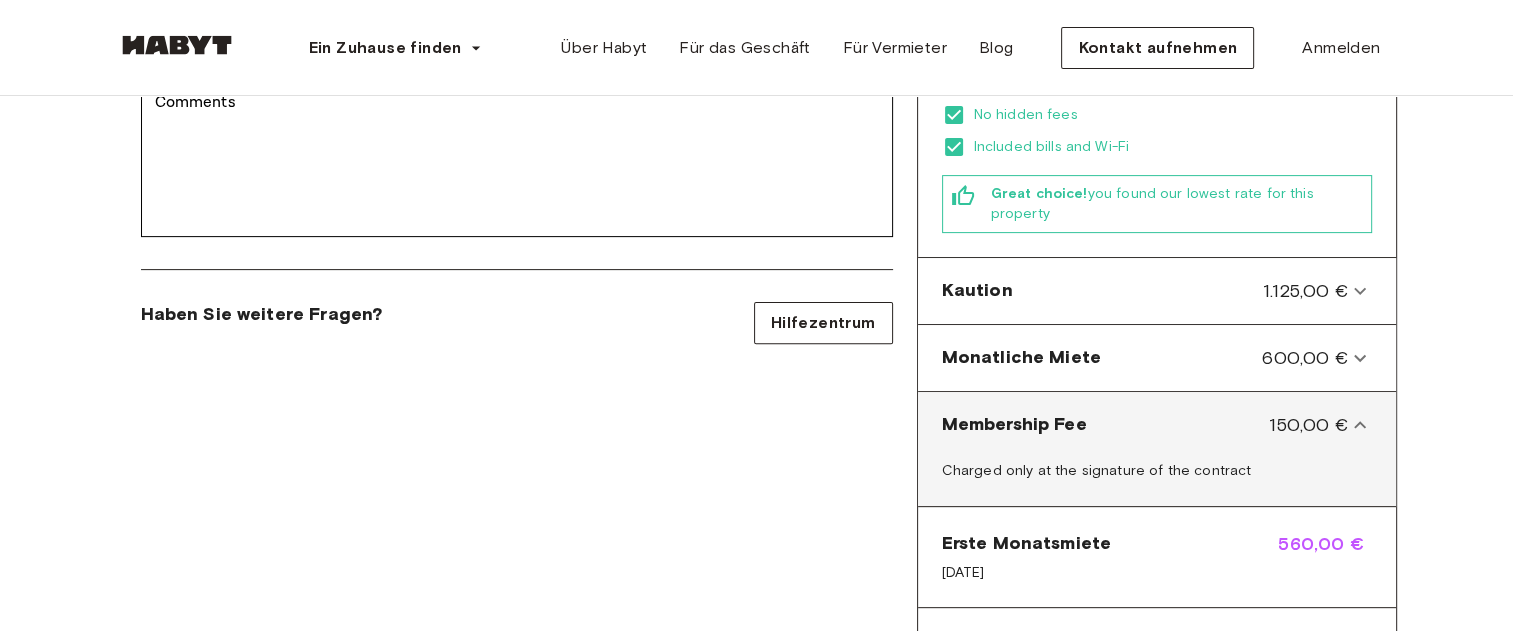 click 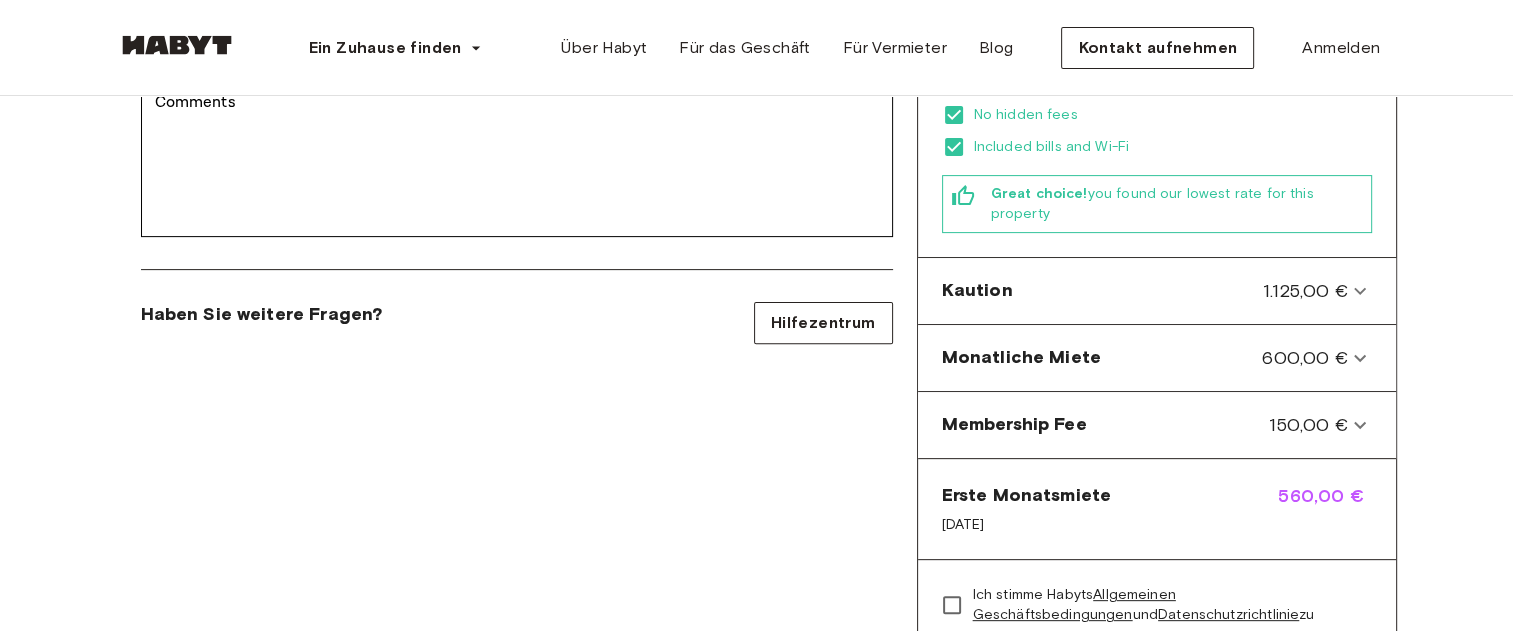 drag, startPoint x: 1511, startPoint y: 238, endPoint x: 1511, endPoint y: 279, distance: 41 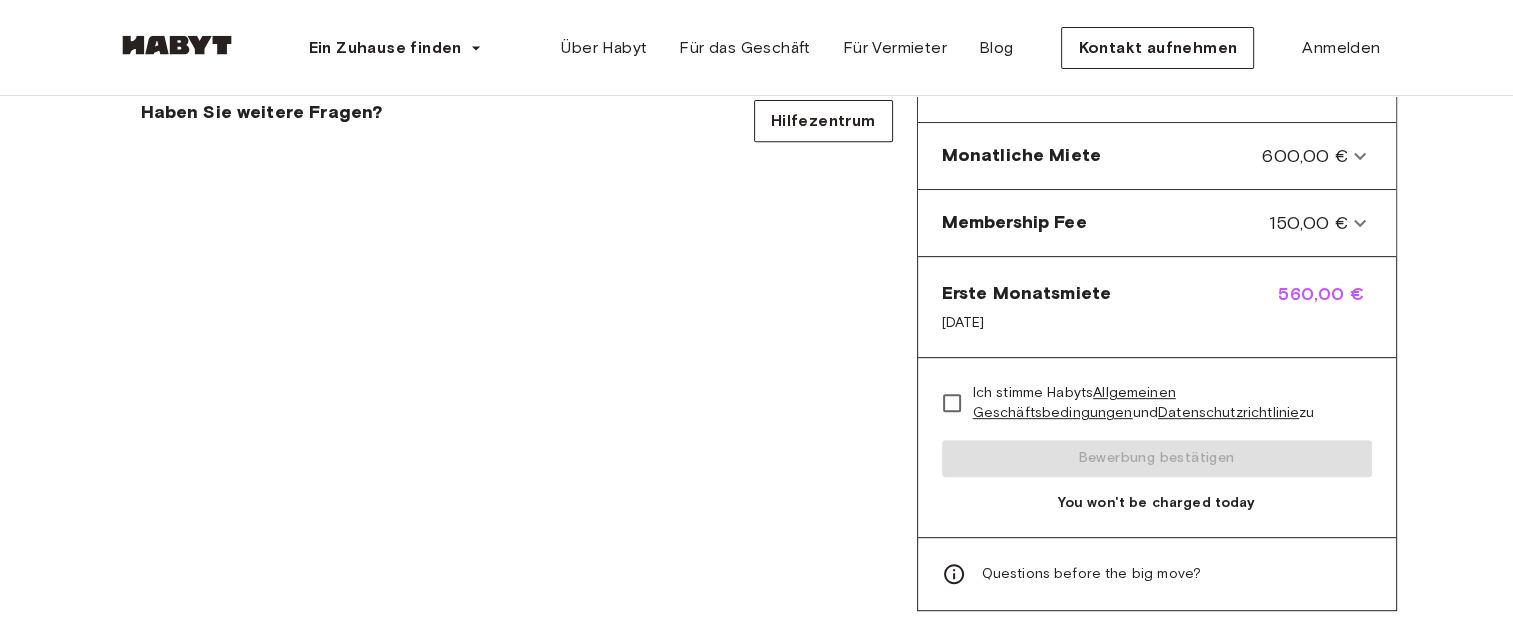 scroll, scrollTop: 896, scrollLeft: 0, axis: vertical 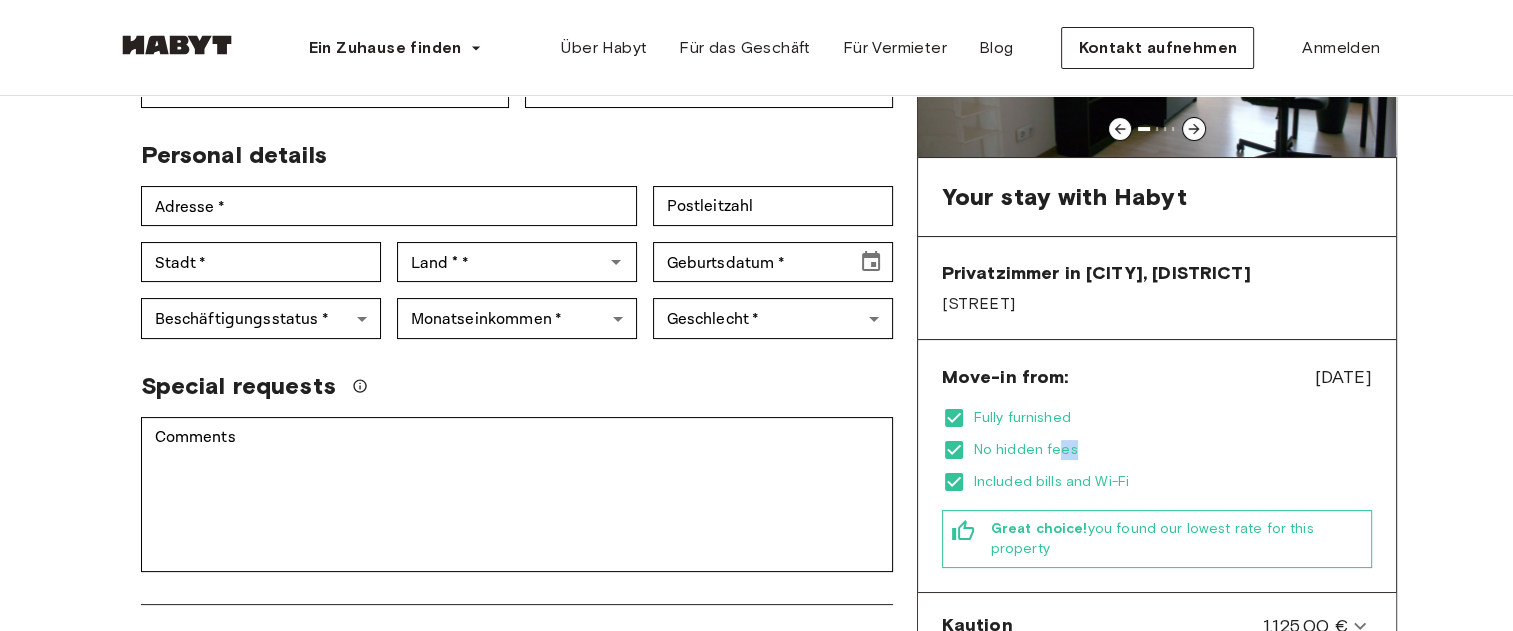 drag, startPoint x: 1128, startPoint y: 439, endPoint x: 1066, endPoint y: 506, distance: 91.28527 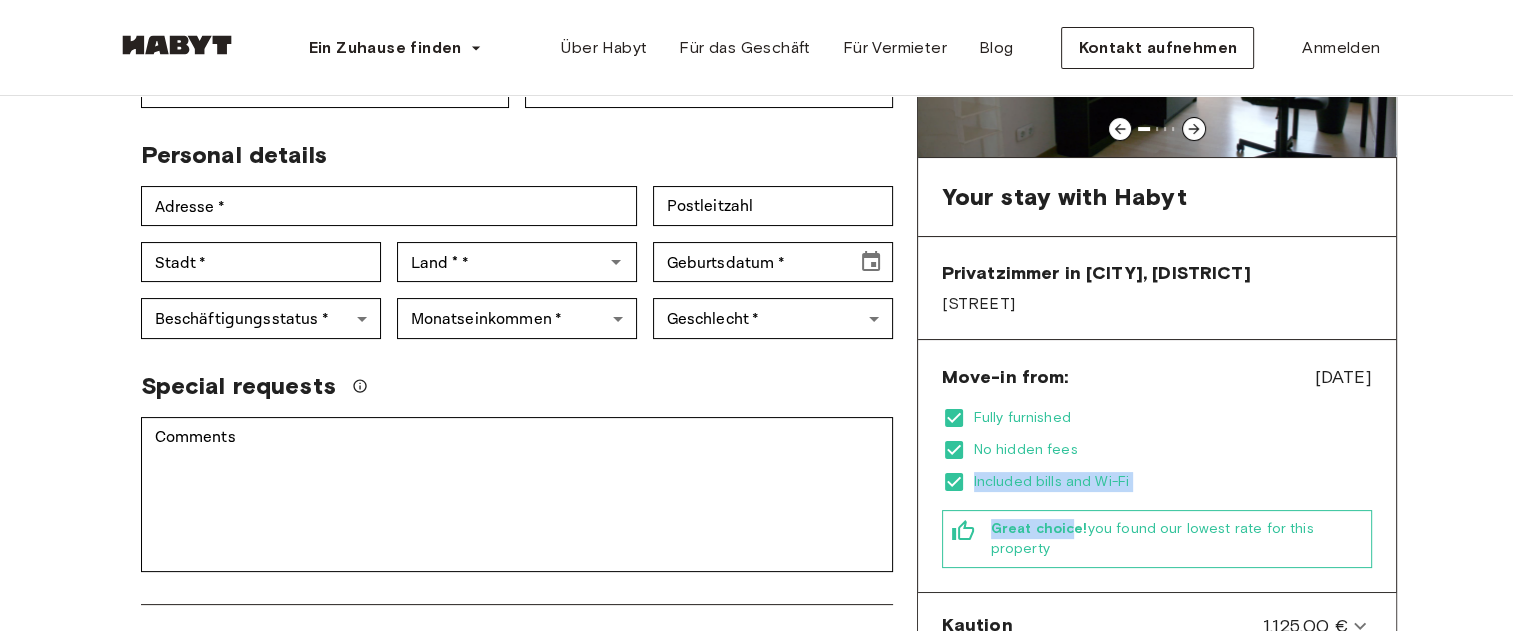 drag, startPoint x: 1066, startPoint y: 506, endPoint x: 1288, endPoint y: 471, distance: 224.74208 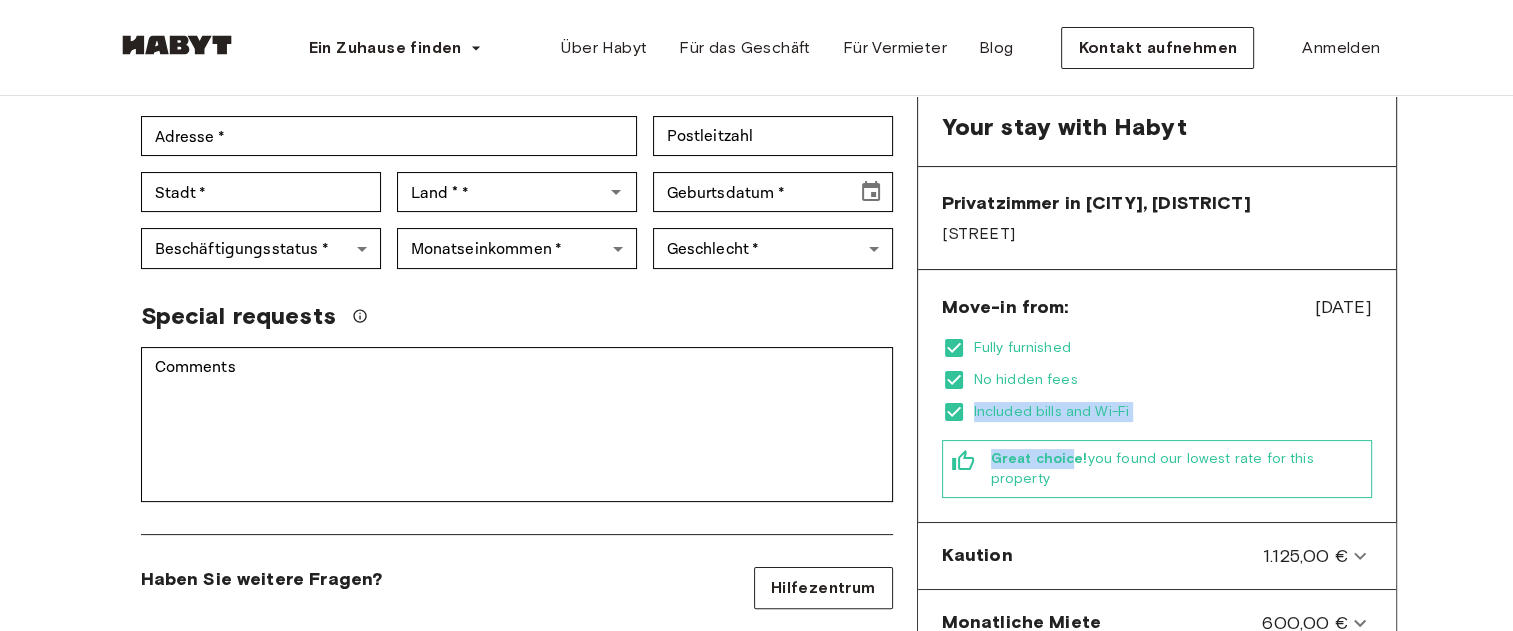 scroll, scrollTop: 359, scrollLeft: 0, axis: vertical 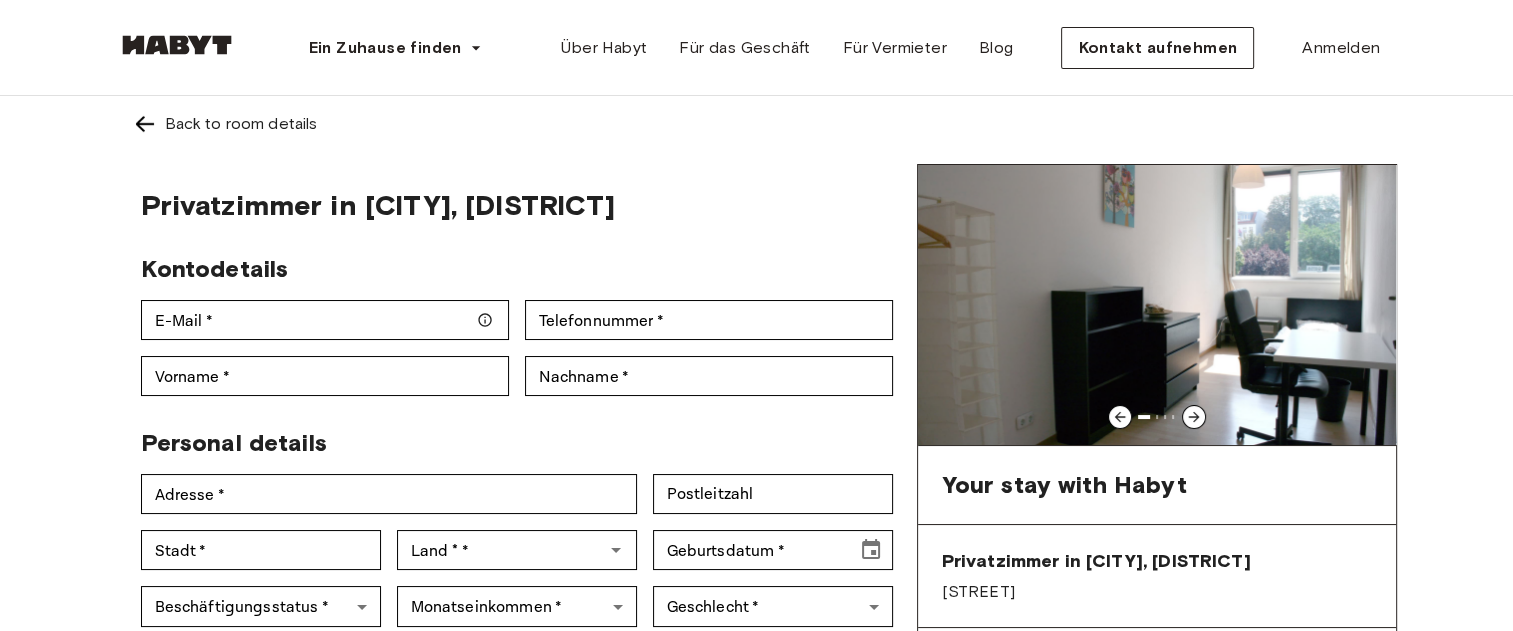 click 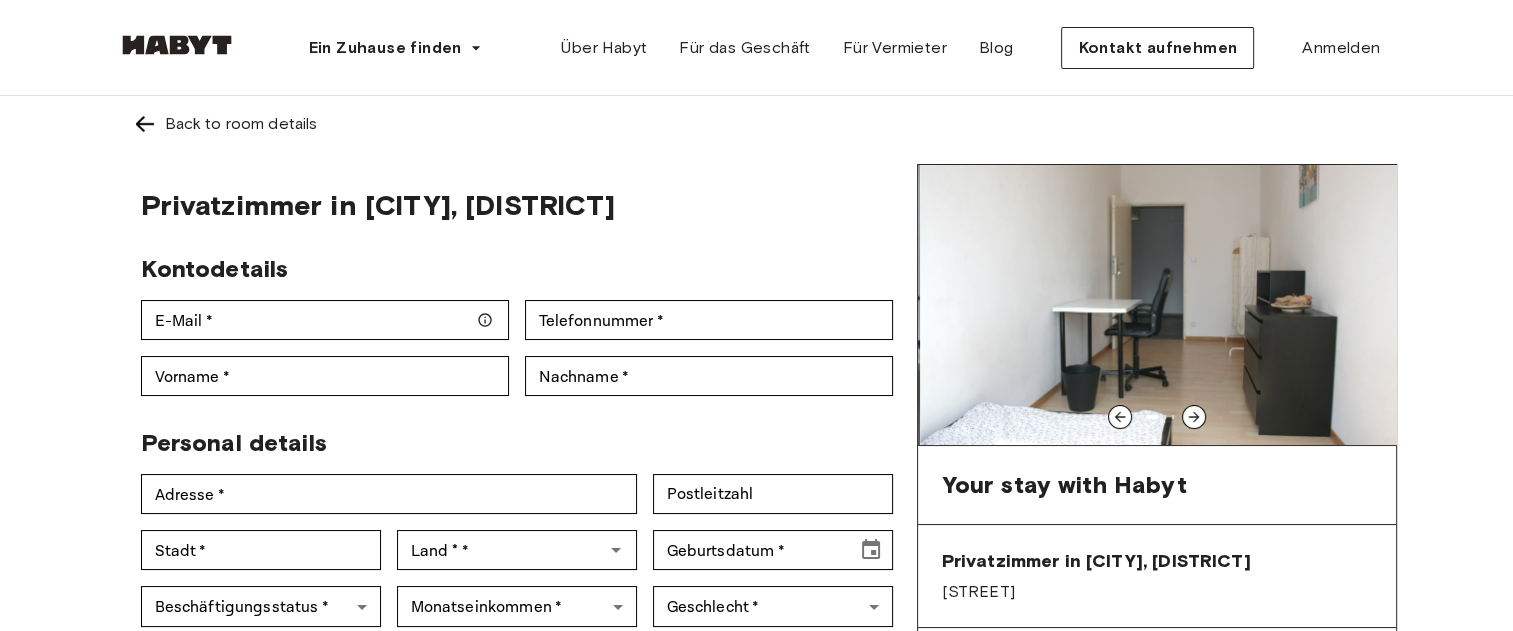 click 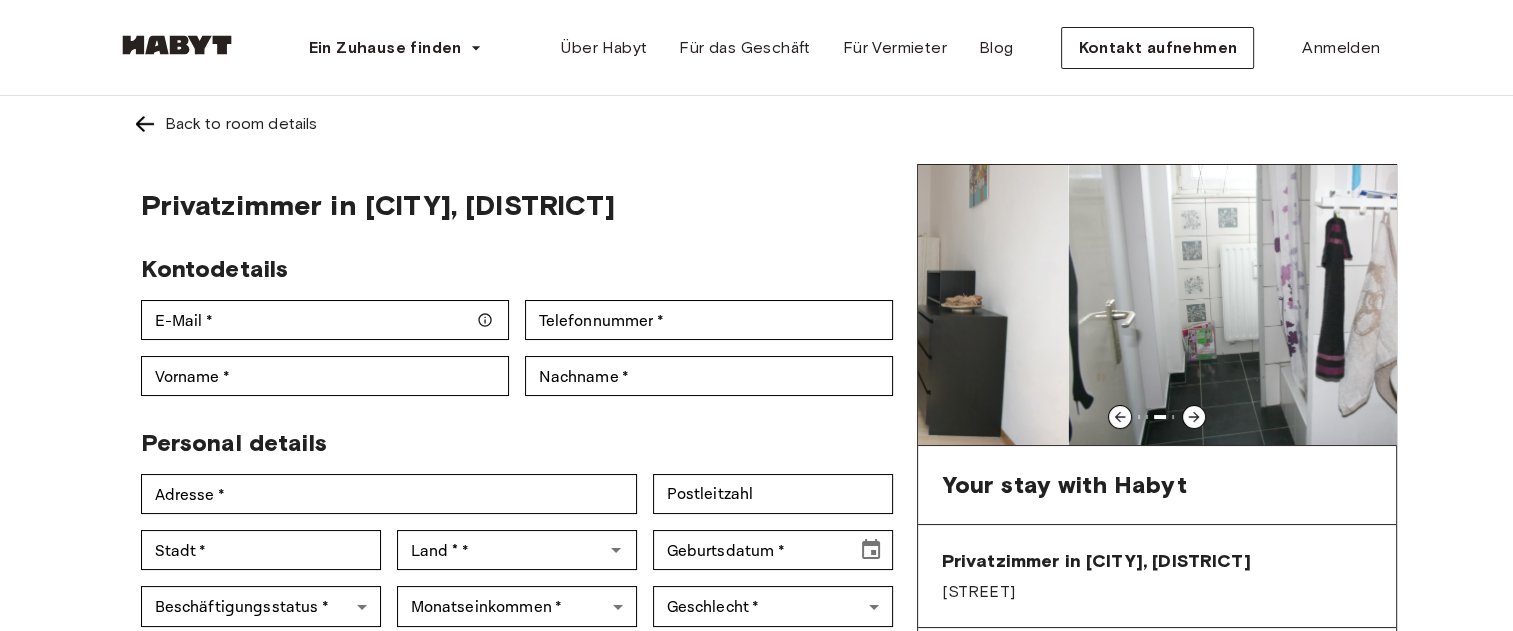 click 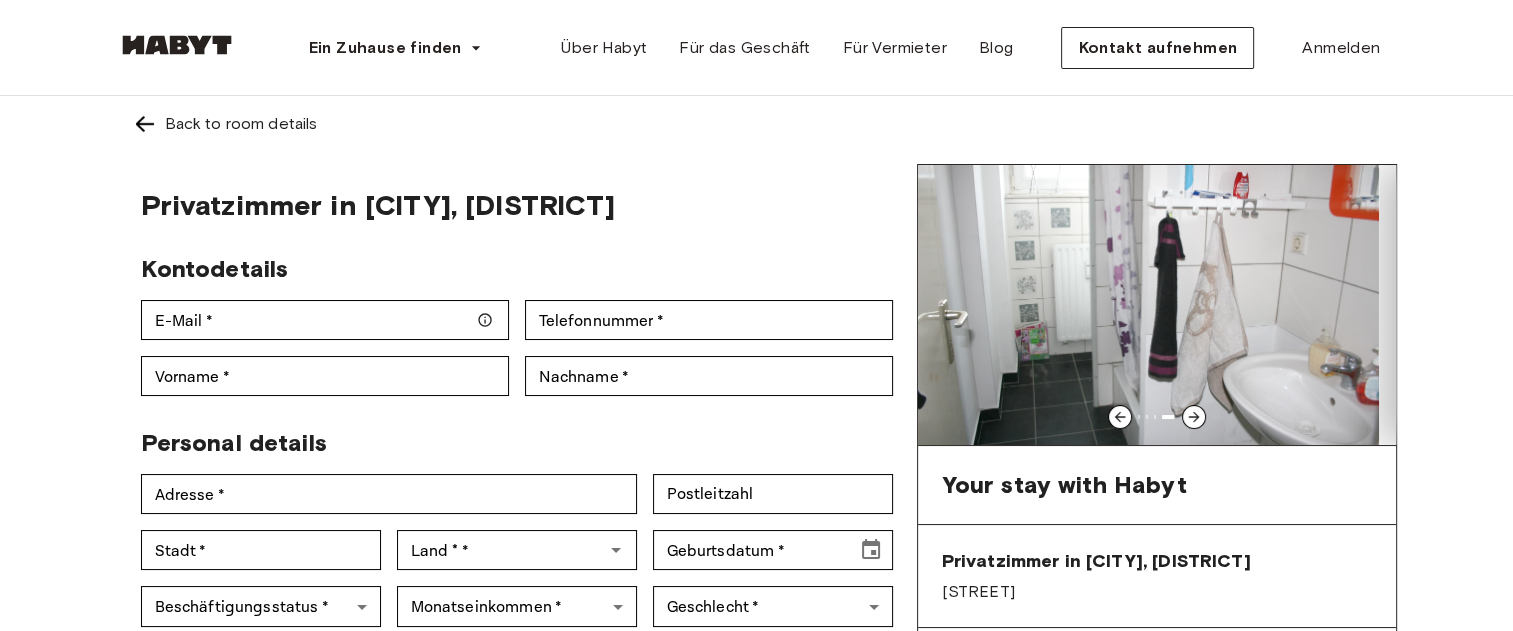 click 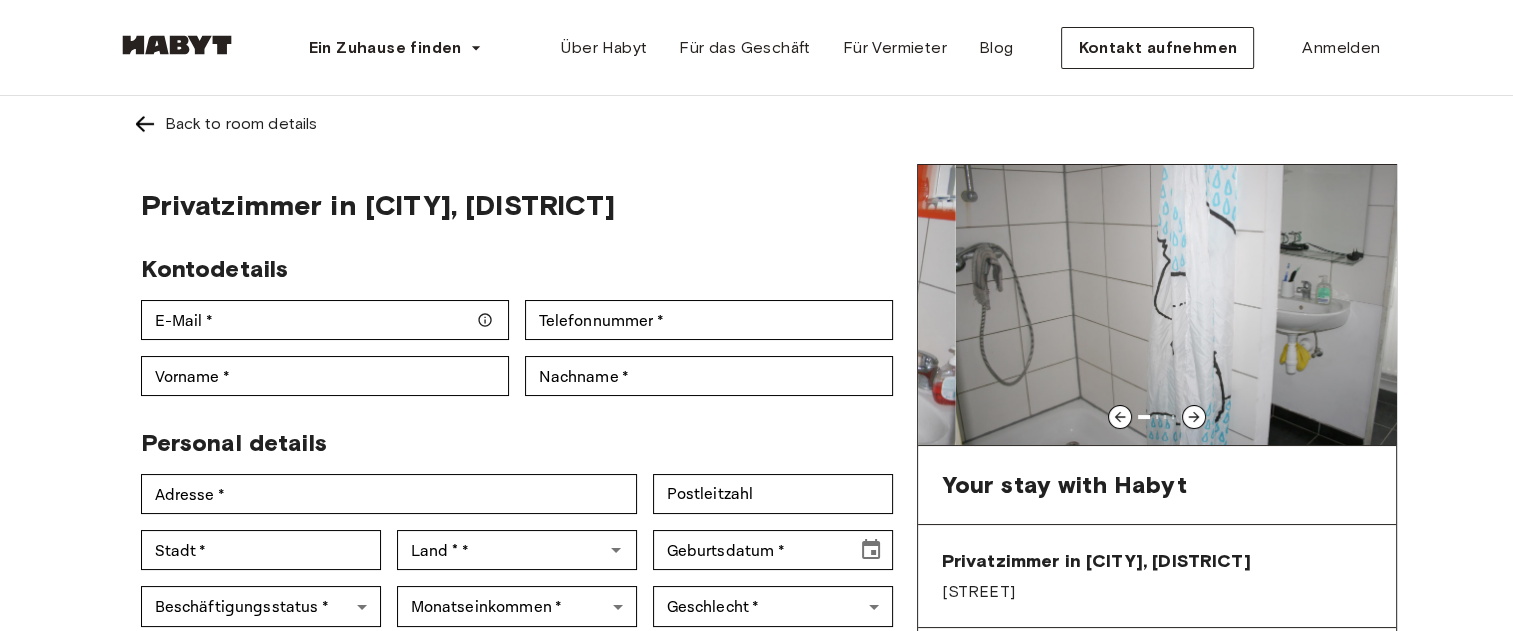 click 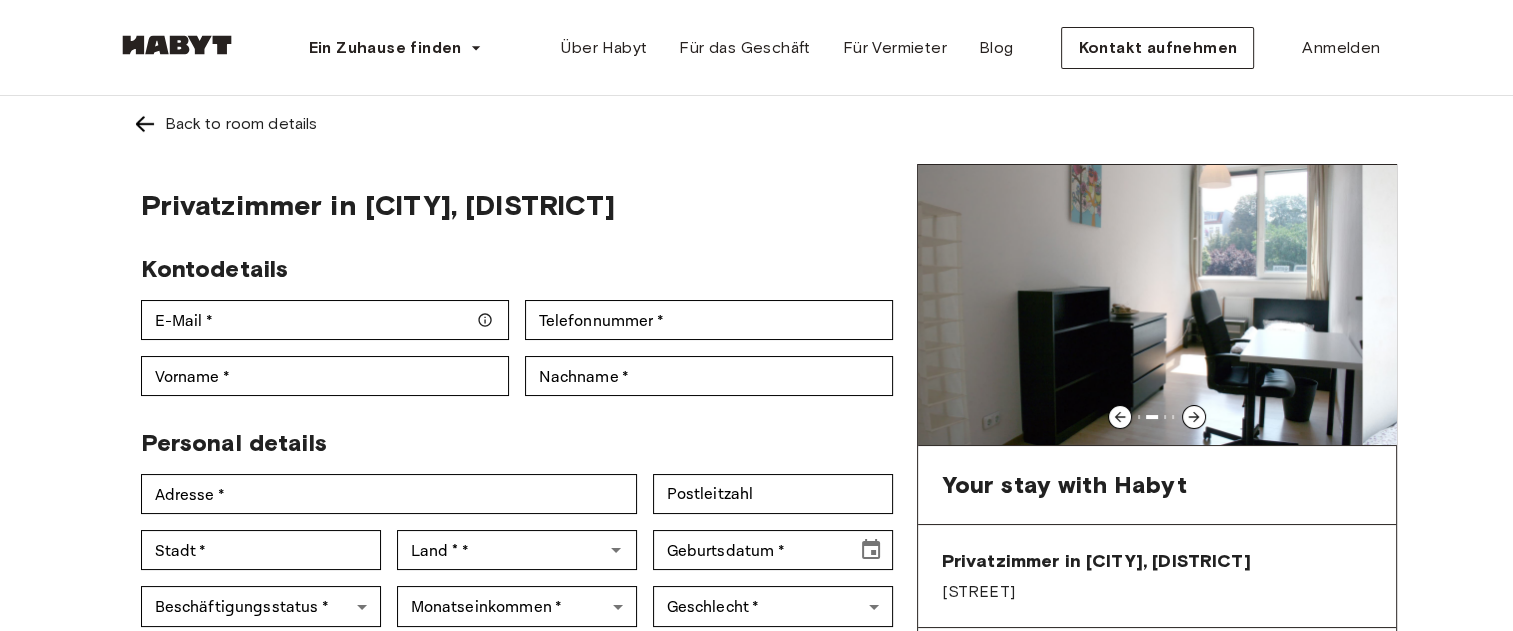 click 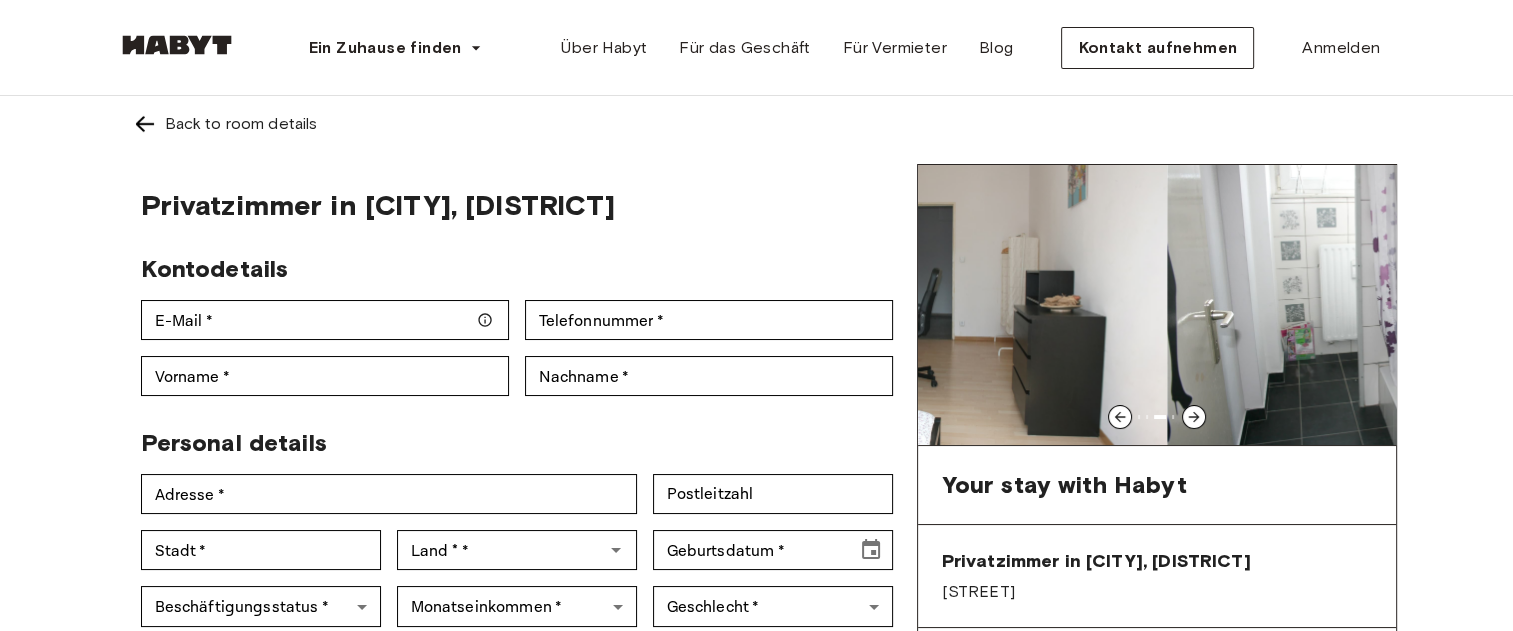 click 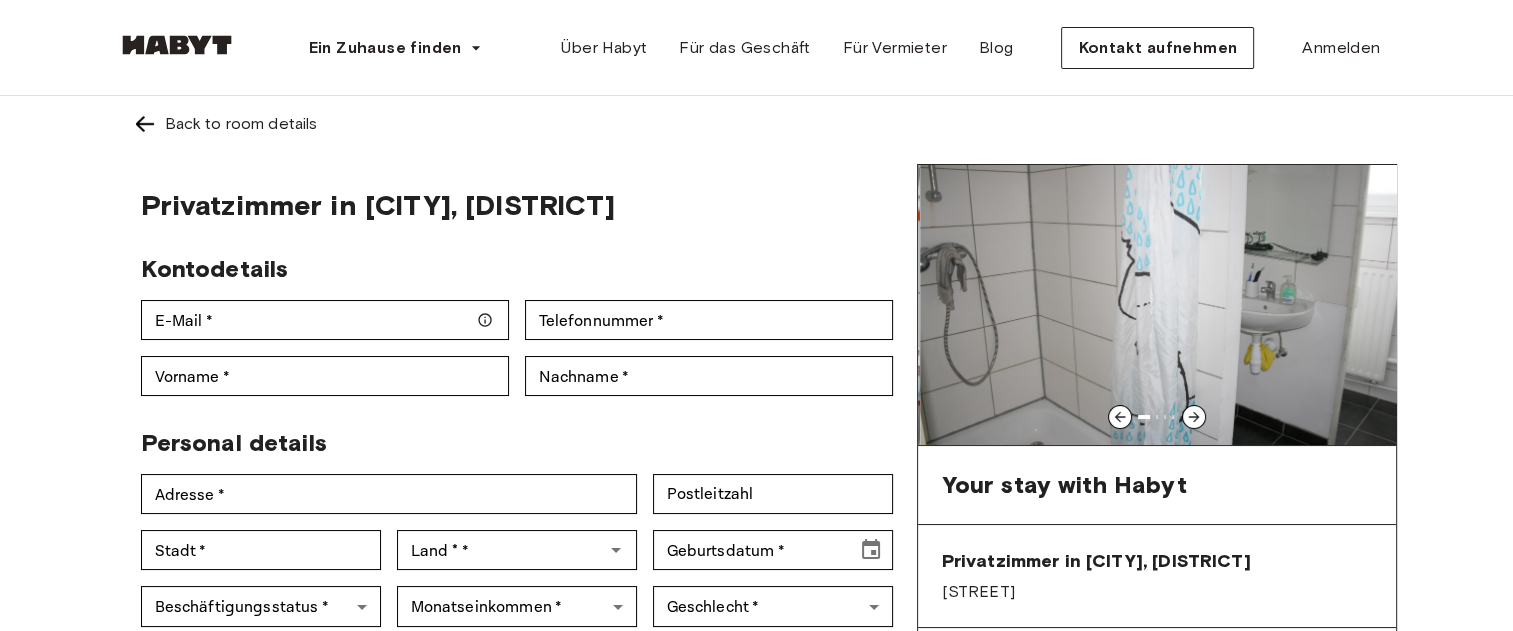 click 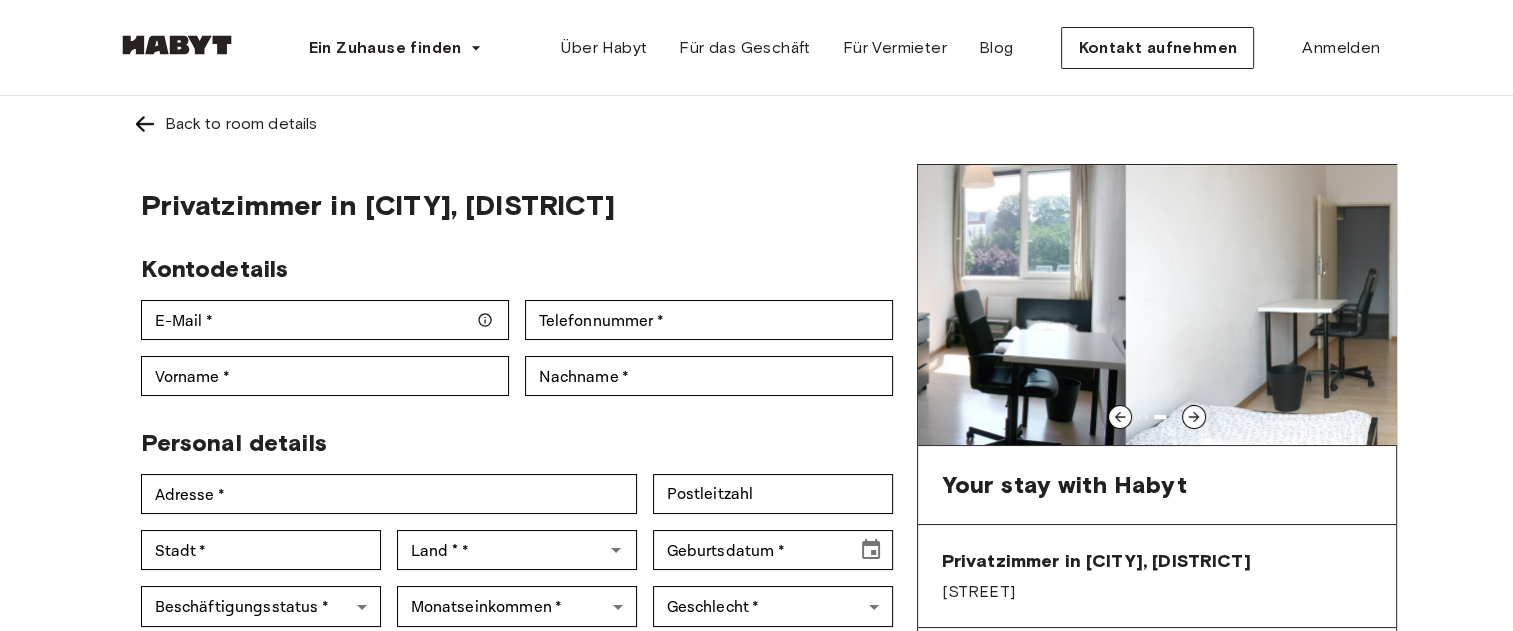 drag, startPoint x: 1196, startPoint y: 419, endPoint x: 1185, endPoint y: 419, distance: 11 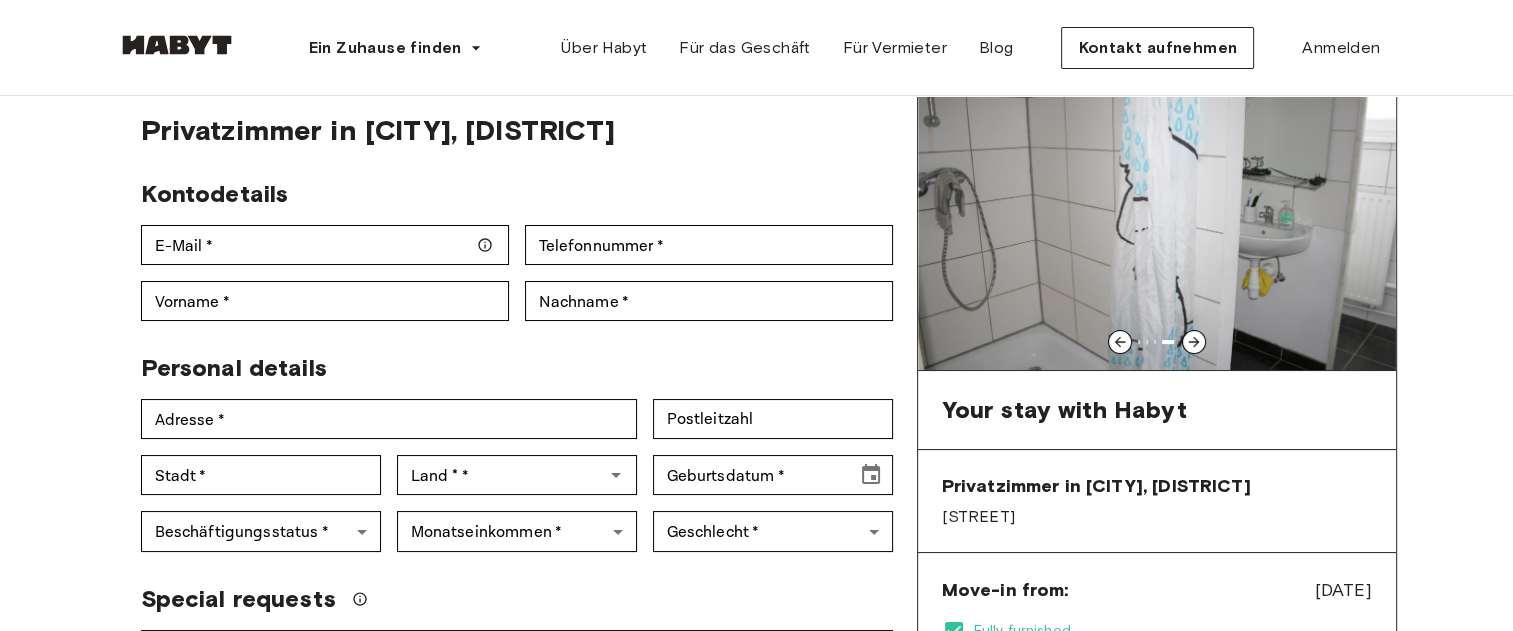 scroll, scrollTop: 92, scrollLeft: 0, axis: vertical 